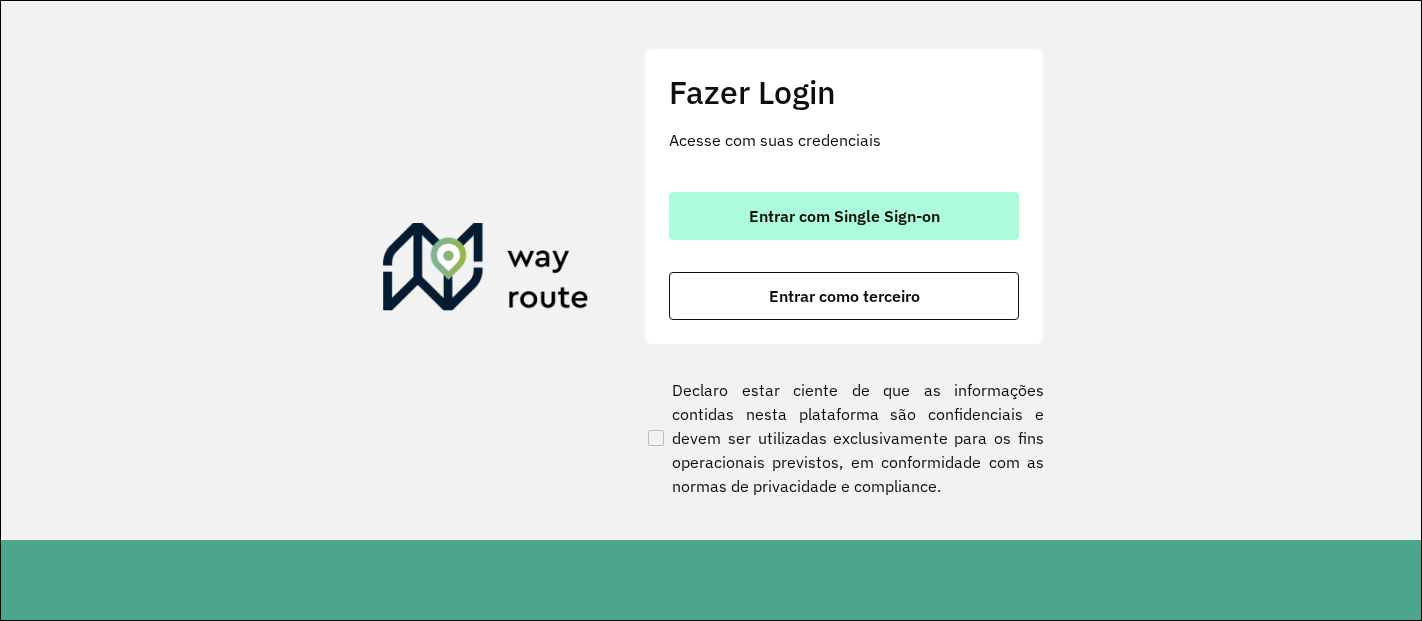 scroll, scrollTop: 0, scrollLeft: 0, axis: both 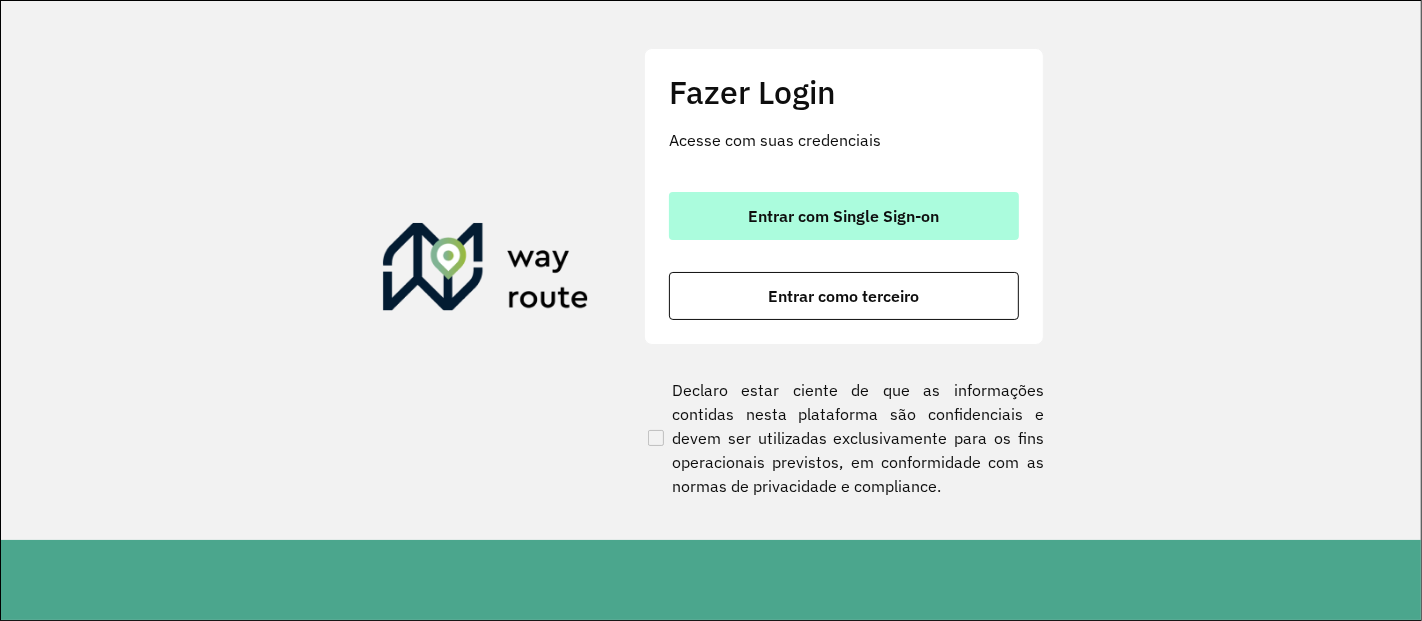 click on "Entrar com Single Sign-on" at bounding box center [844, 216] 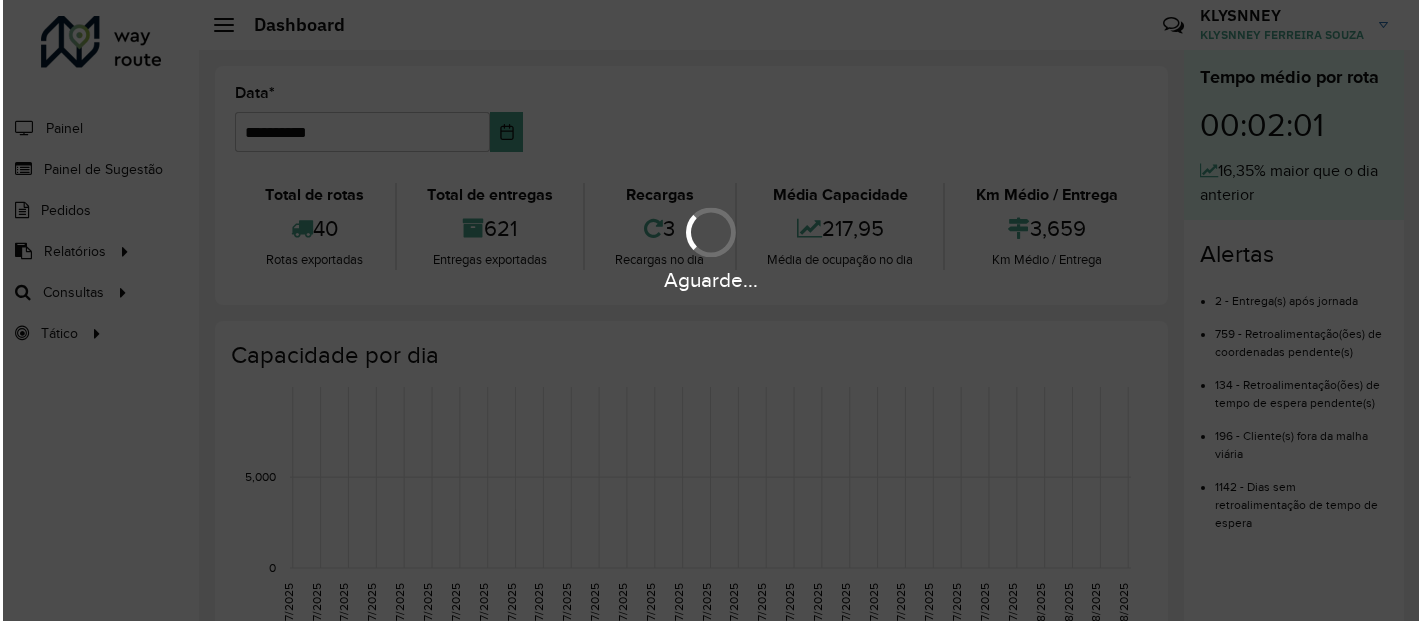 scroll, scrollTop: 0, scrollLeft: 0, axis: both 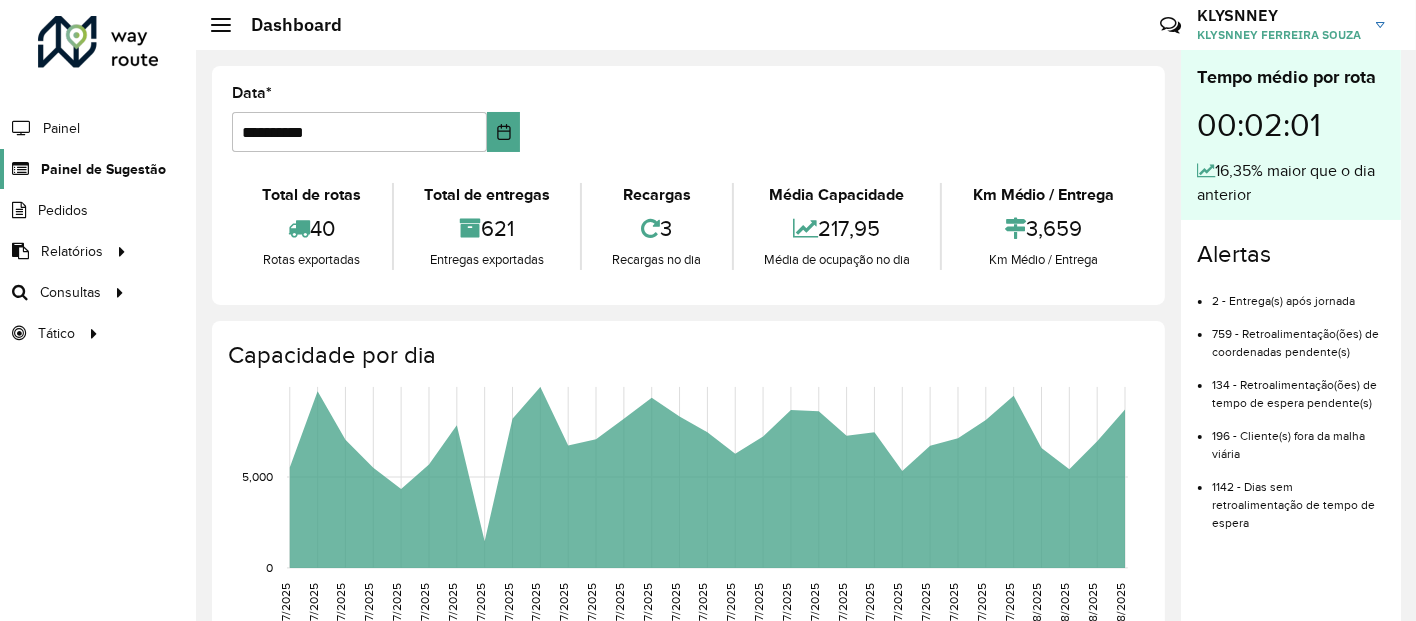 click on "Painel de Sugestão" 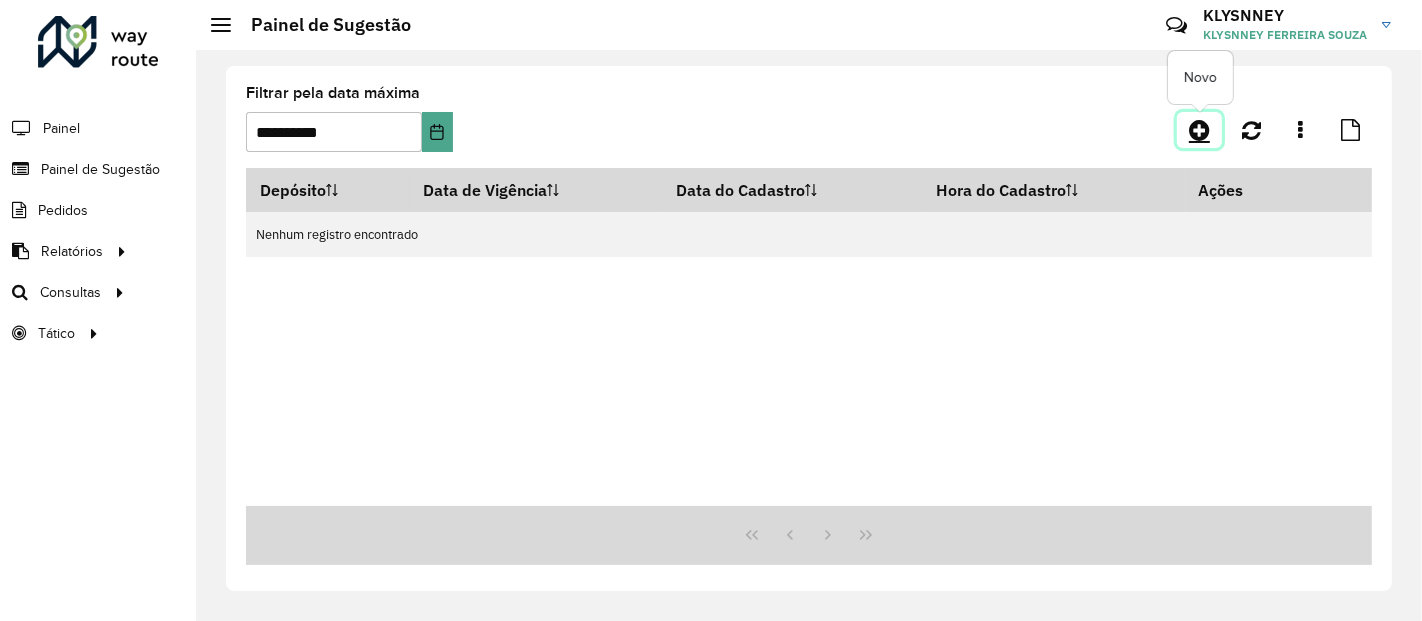 click 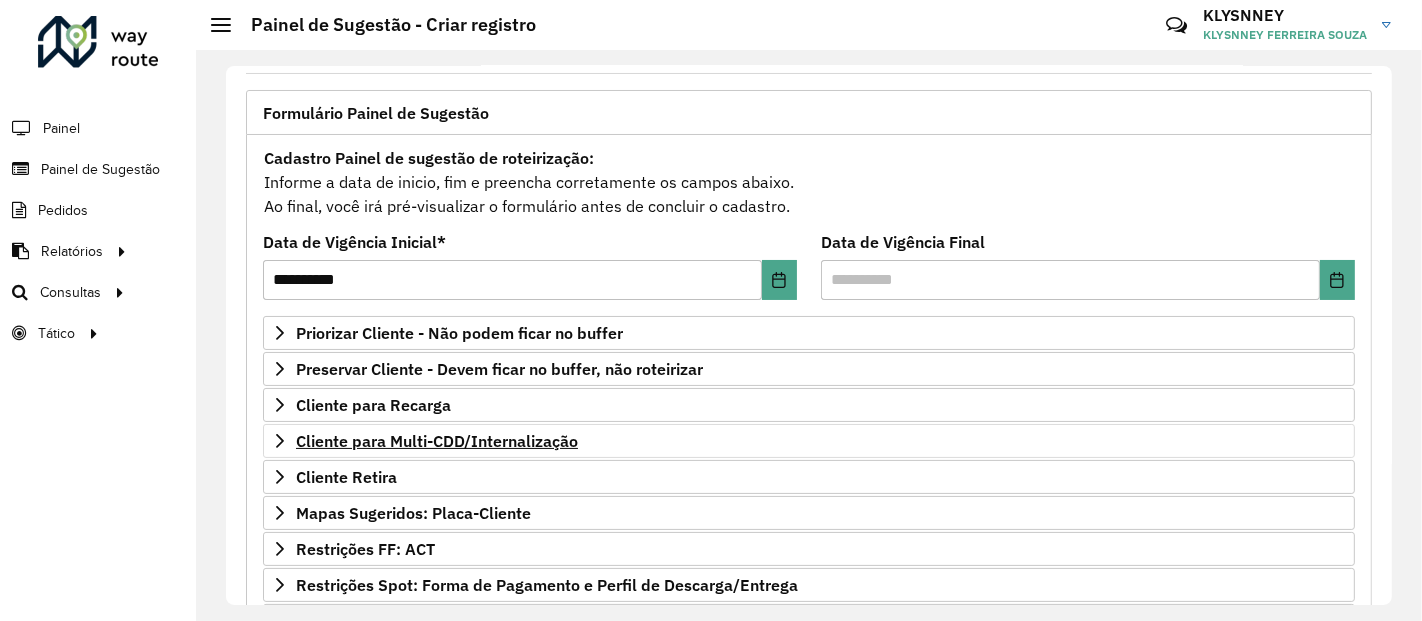 scroll, scrollTop: 222, scrollLeft: 0, axis: vertical 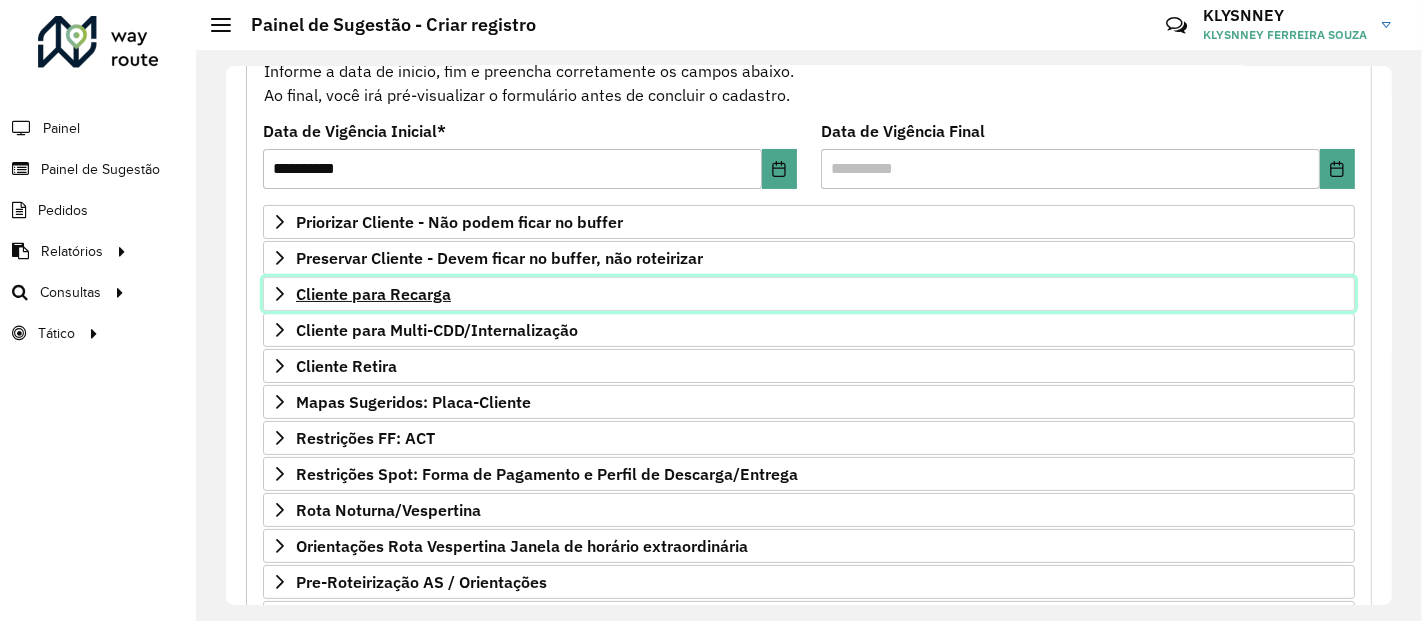 click on "Cliente para Recarga" at bounding box center [373, 294] 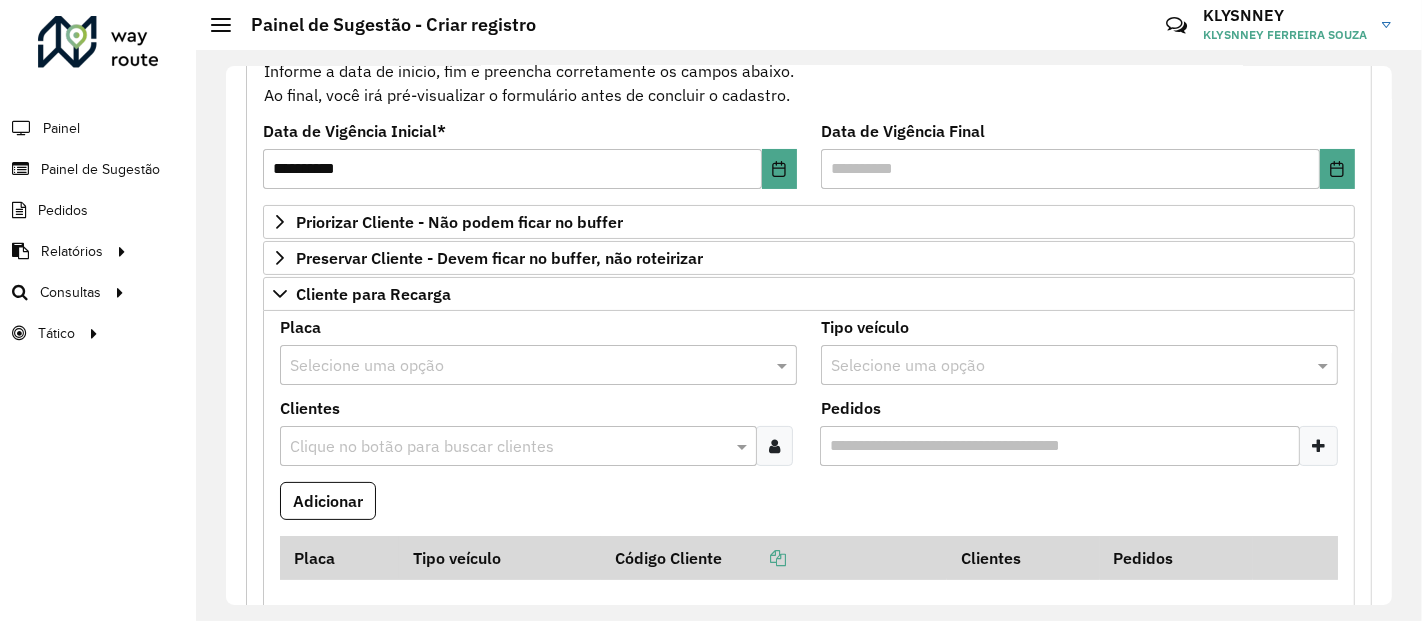 click at bounding box center [518, 366] 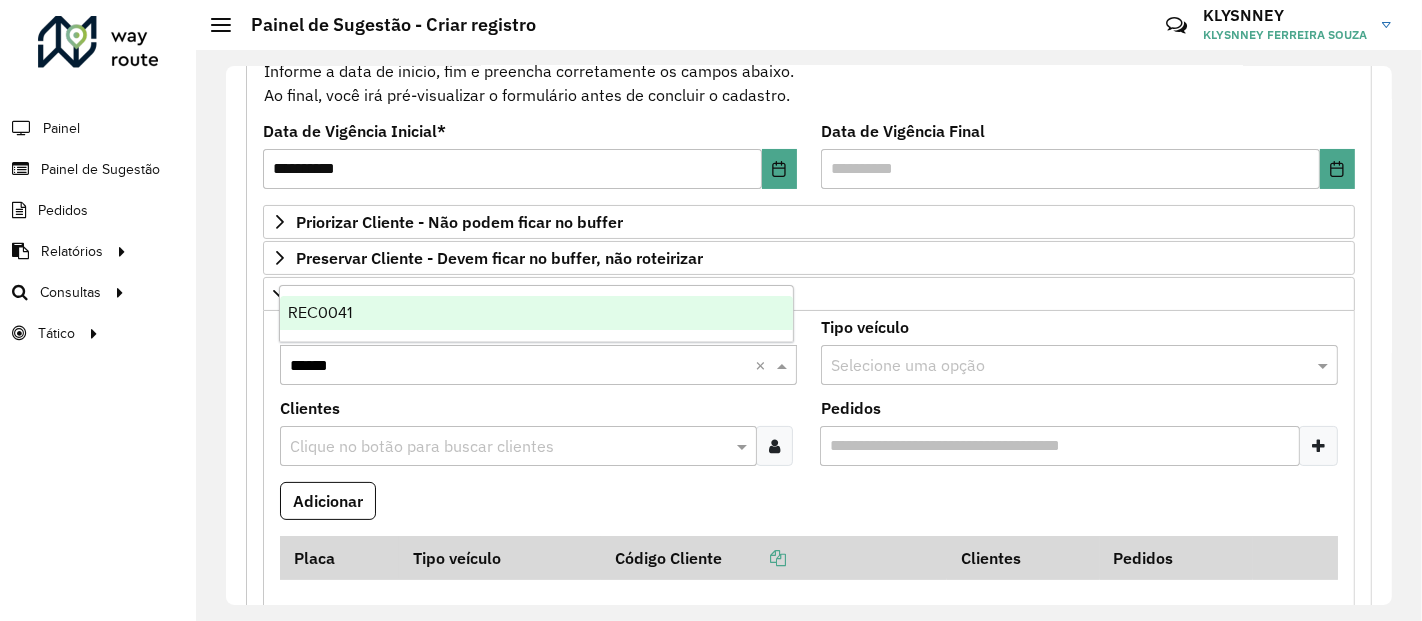 type on "*******" 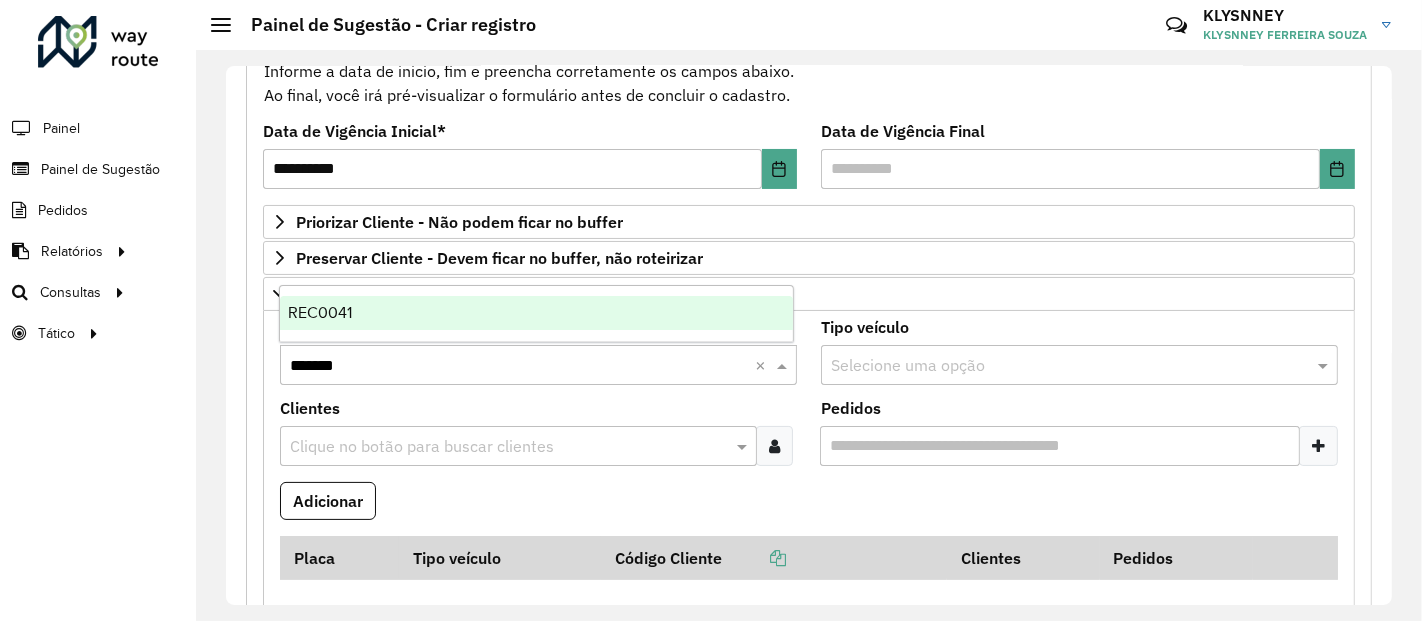click on "REC0041" at bounding box center (536, 313) 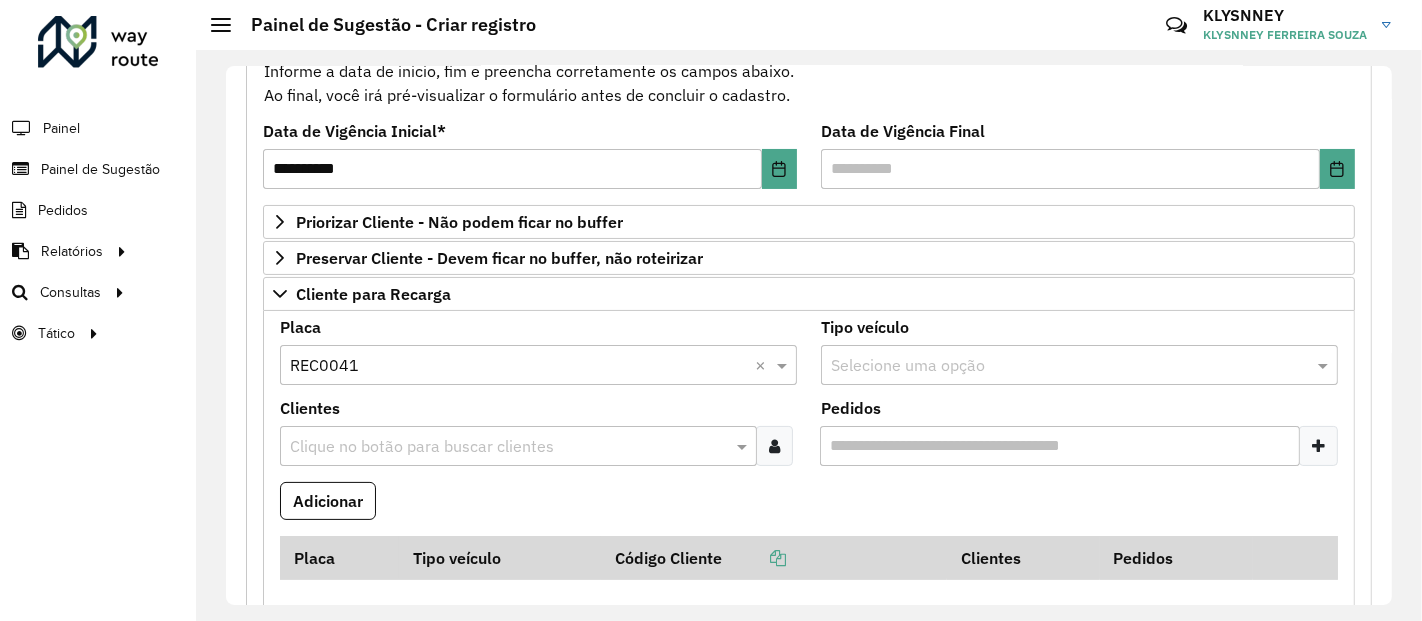 click at bounding box center [508, 447] 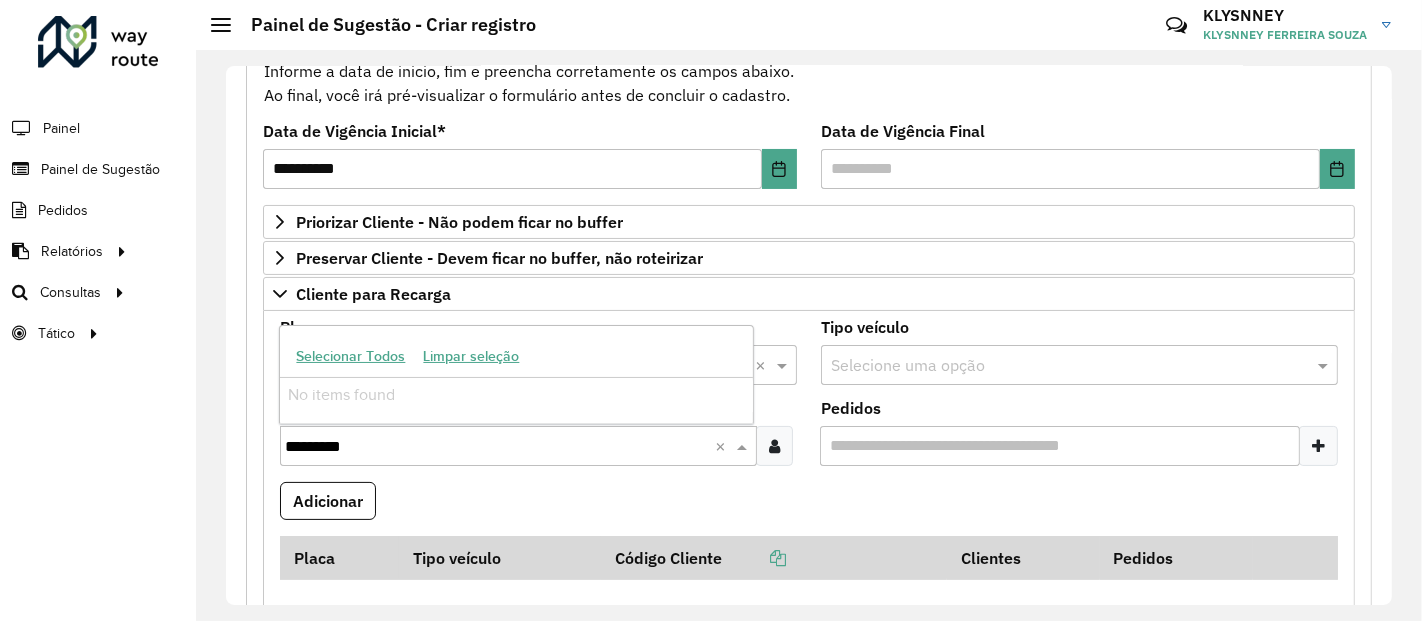type on "********" 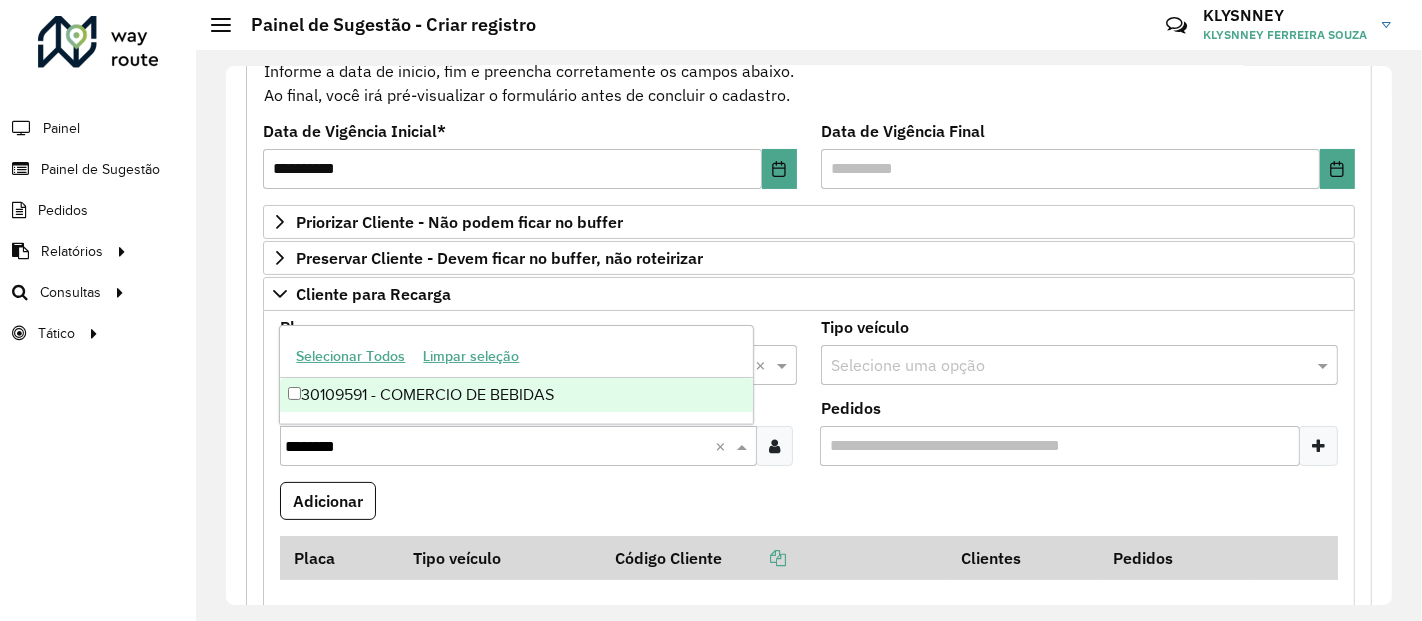 type 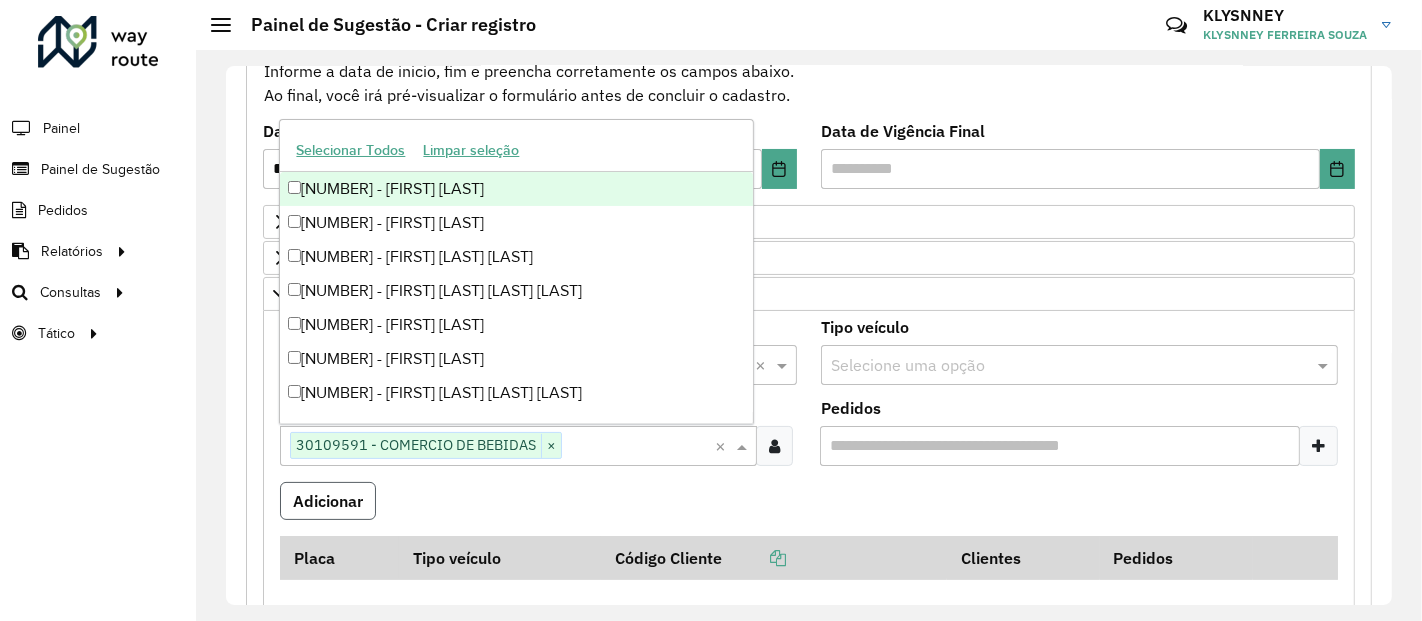 click on "Adicionar" at bounding box center [328, 501] 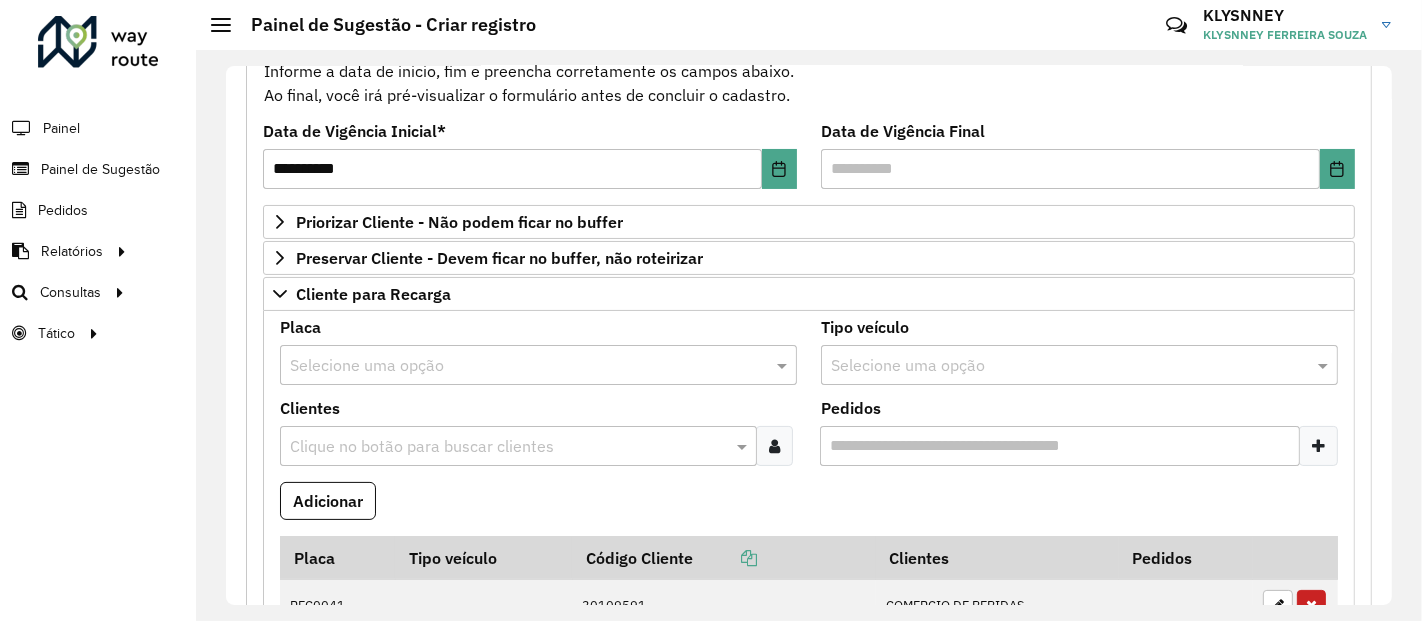 click at bounding box center (518, 366) 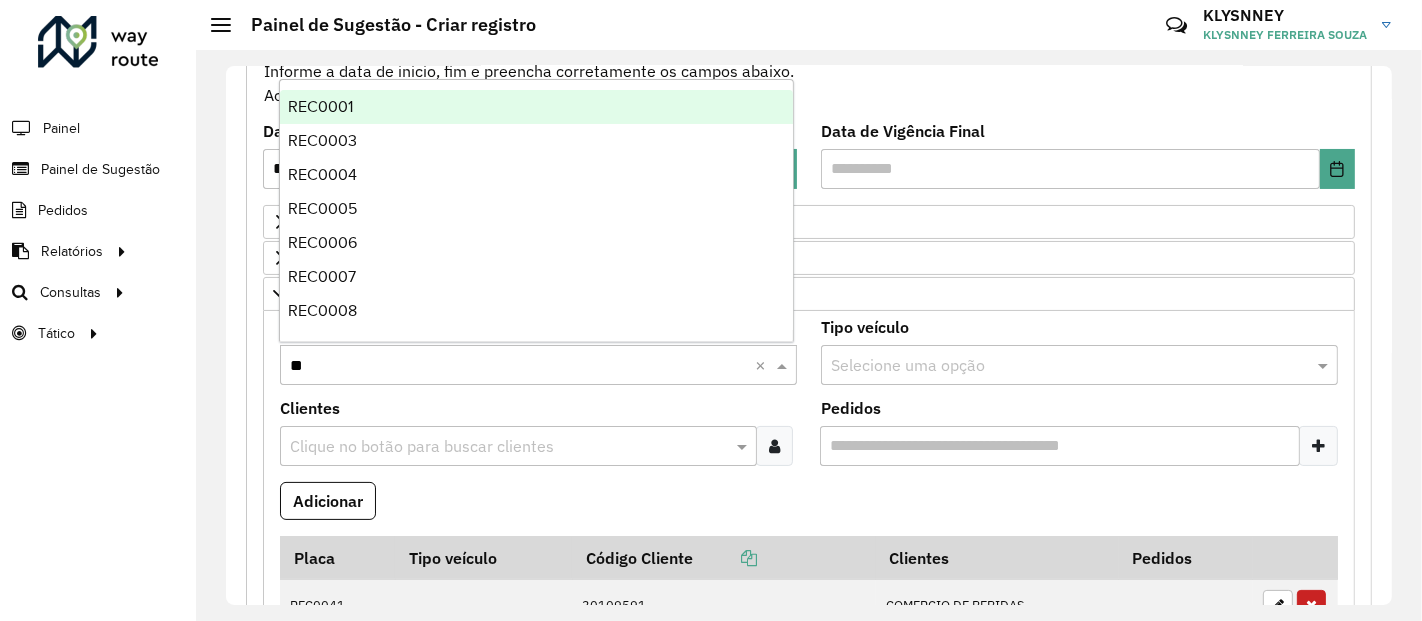 type on "***" 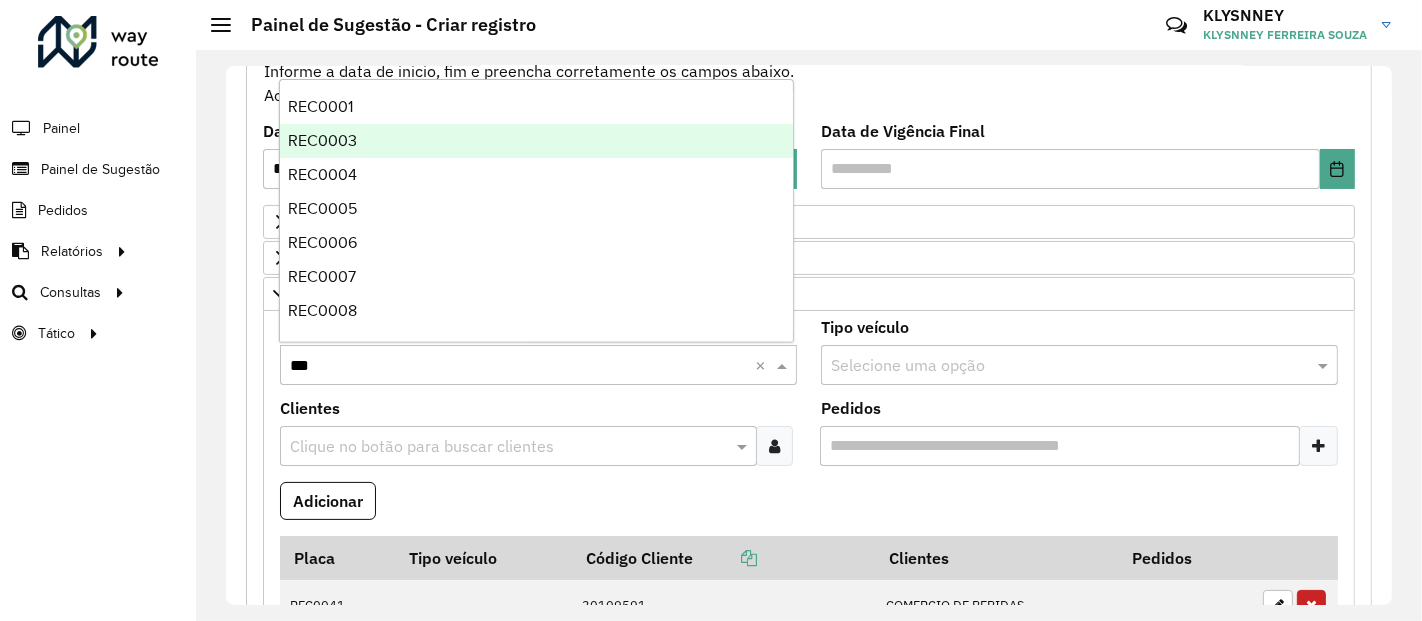 click on "REC0003" at bounding box center [536, 141] 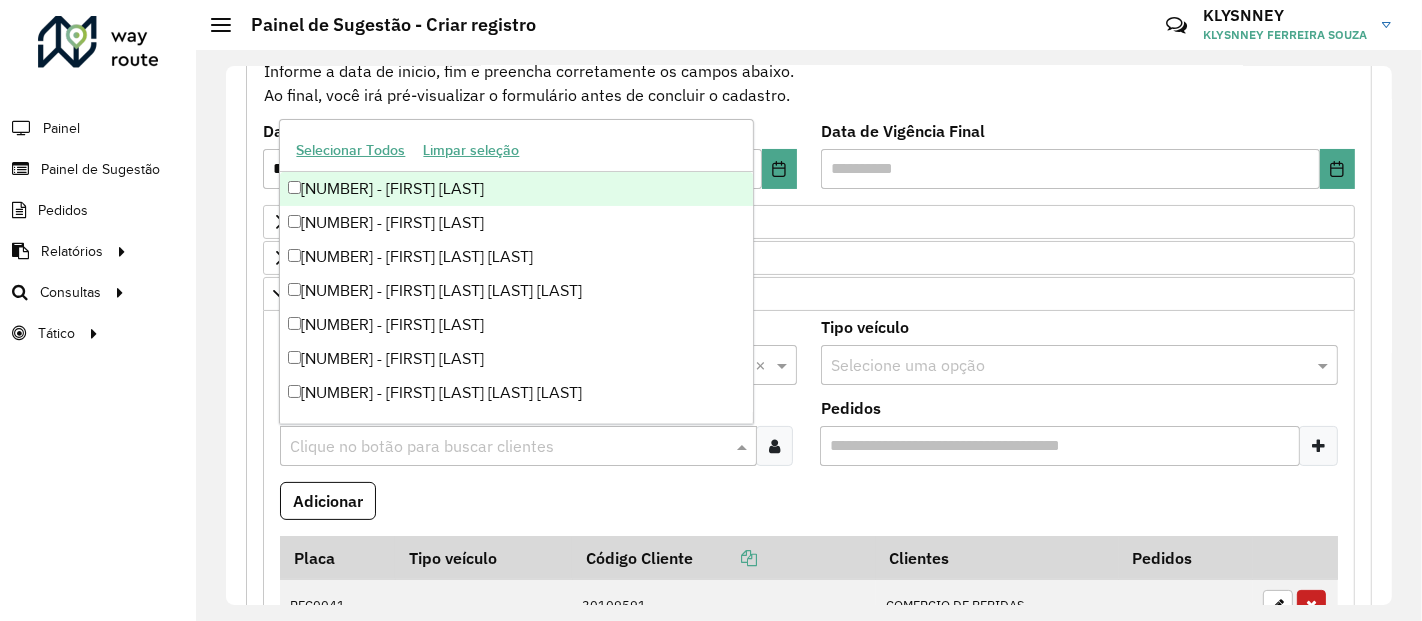 click at bounding box center (508, 447) 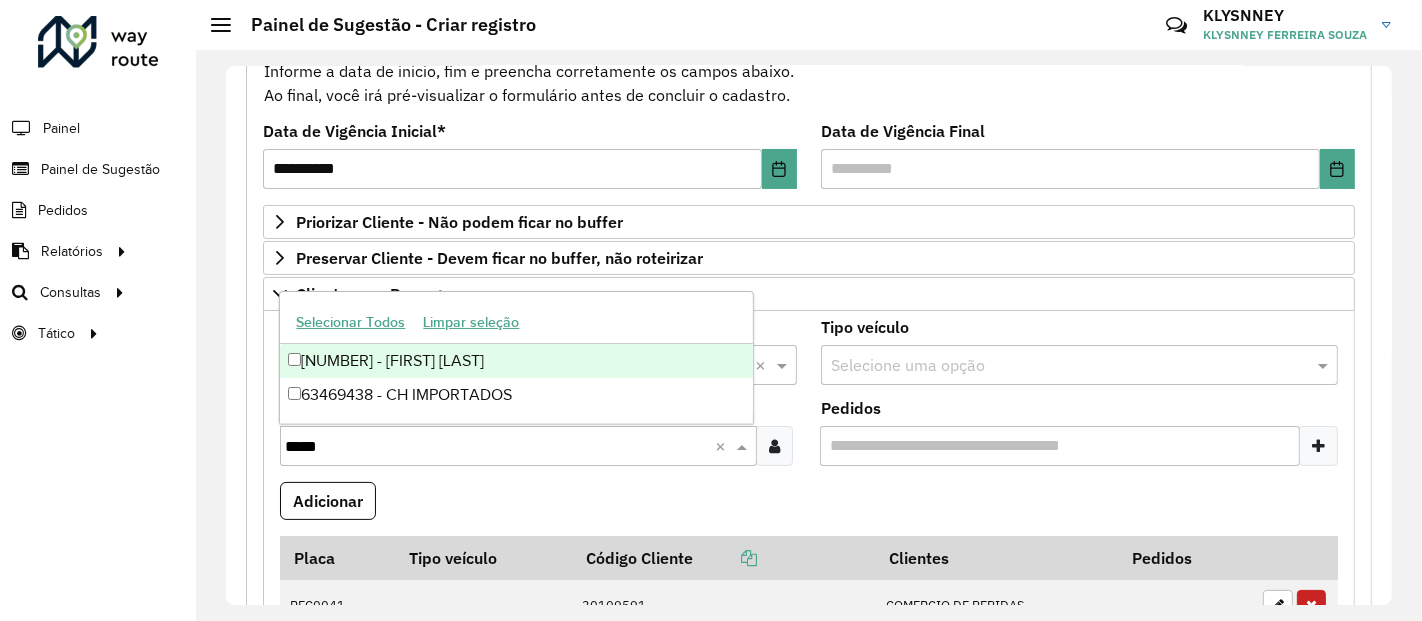click on "[NUMBER] - [FIRST] [LAST]" at bounding box center [516, 361] 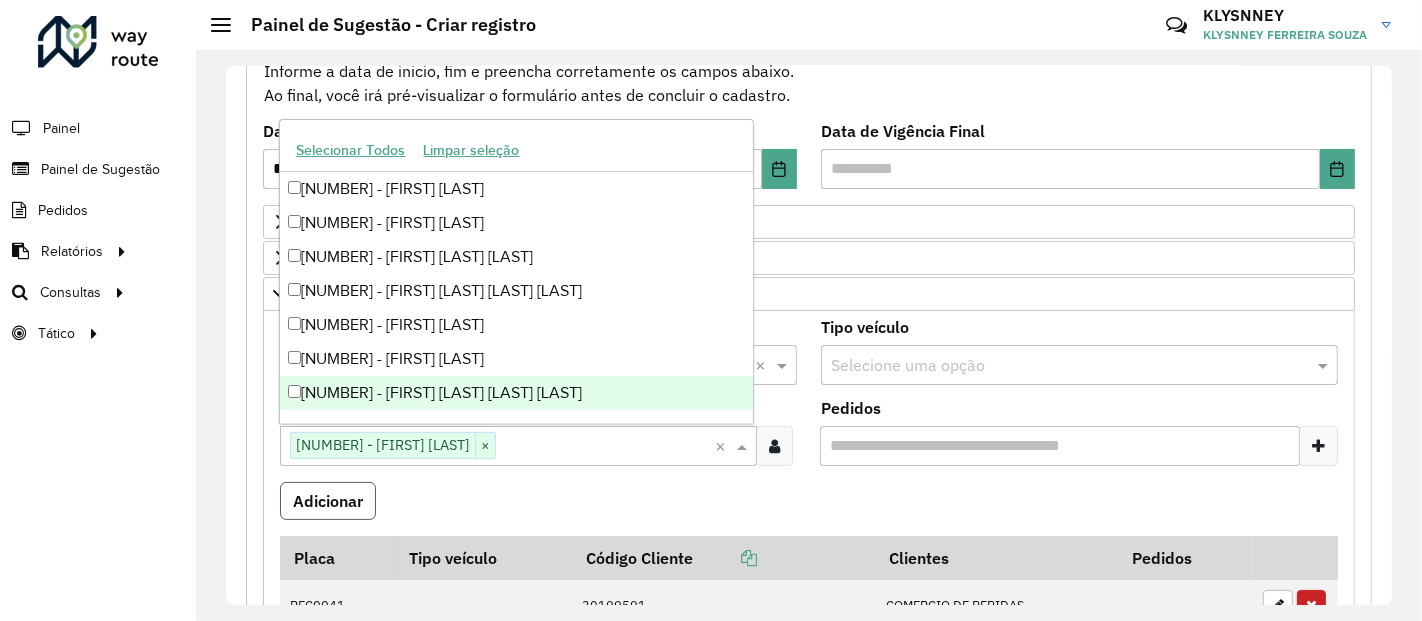click on "Adicionar" at bounding box center [328, 501] 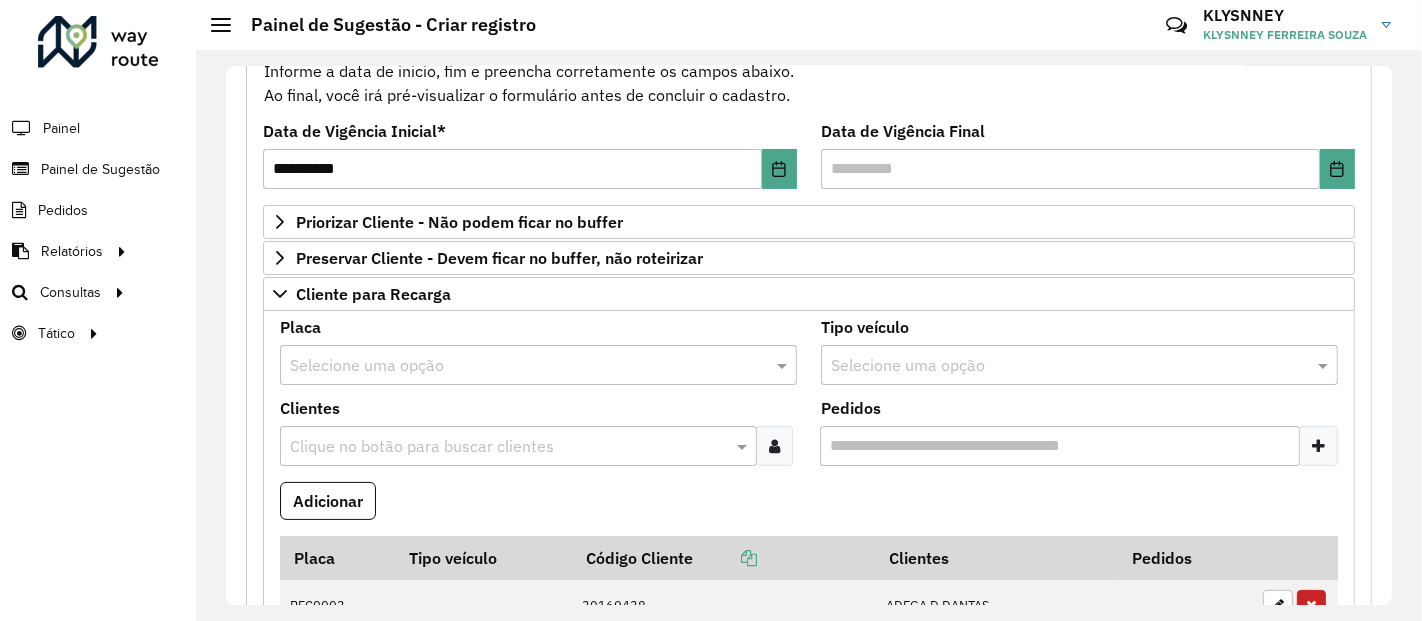 scroll, scrollTop: 555, scrollLeft: 0, axis: vertical 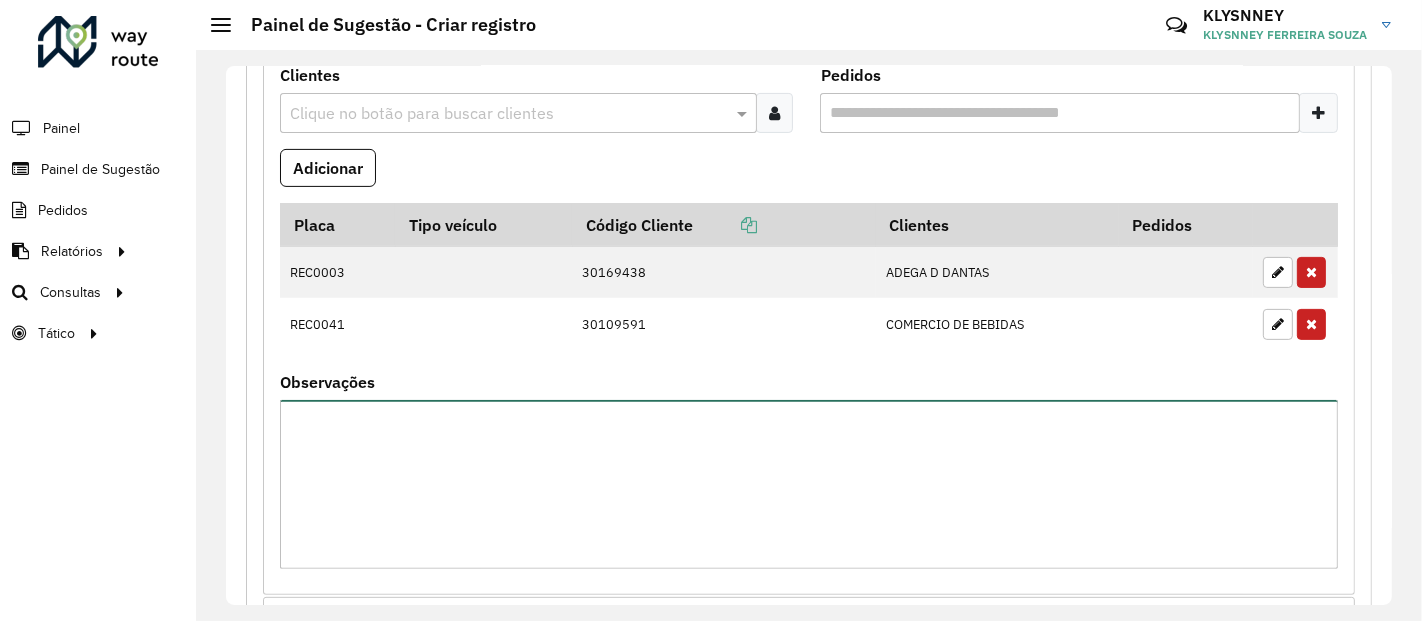 click on "Observações" at bounding box center [809, 484] 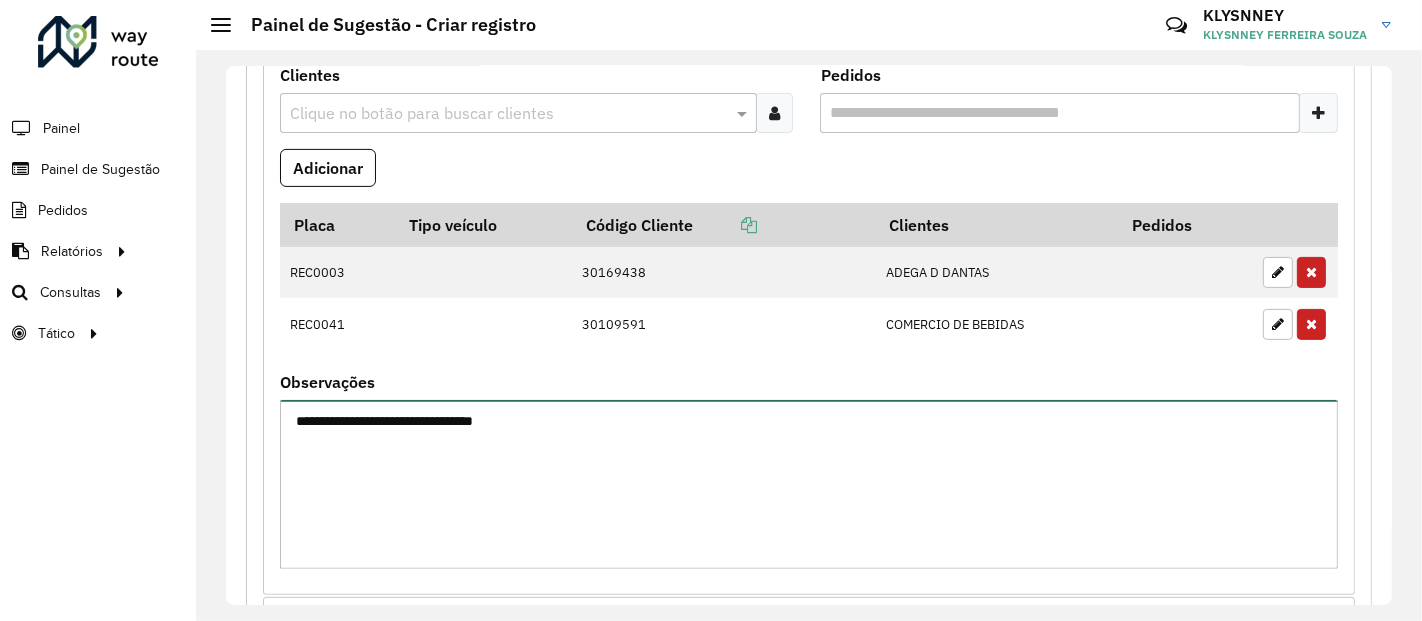 type on "**********" 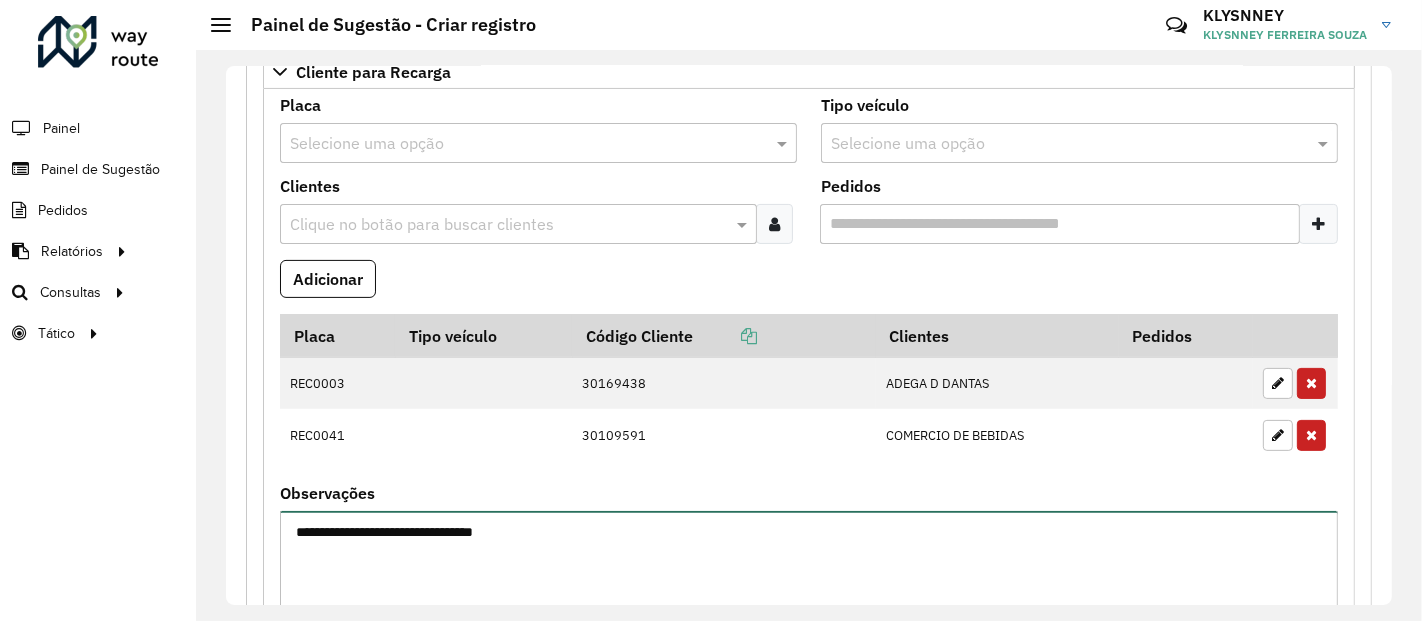 scroll, scrollTop: 333, scrollLeft: 0, axis: vertical 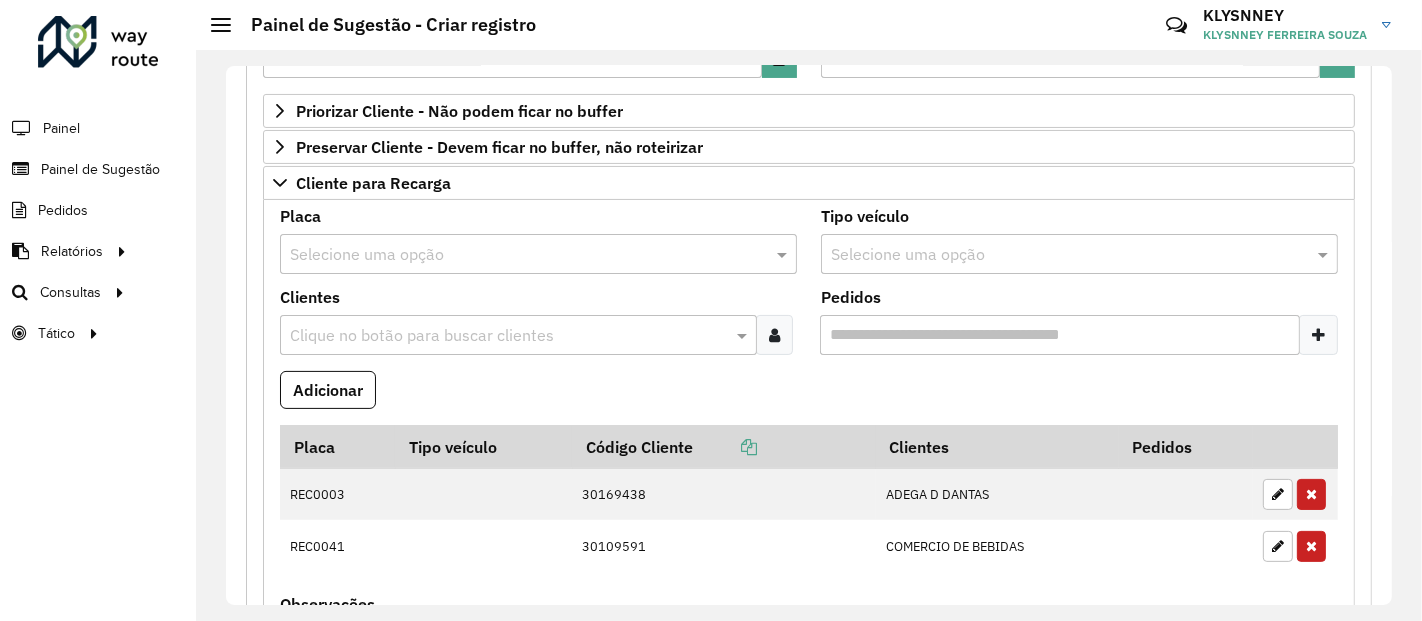 click at bounding box center (518, 255) 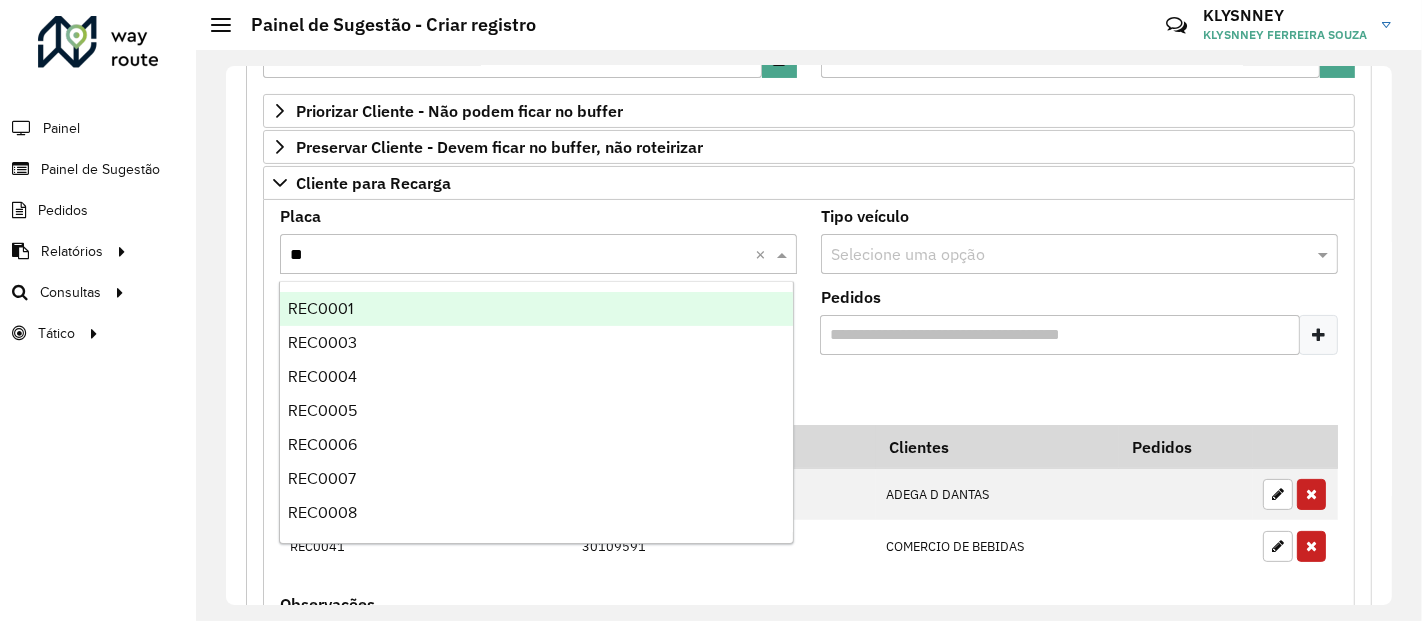 type on "***" 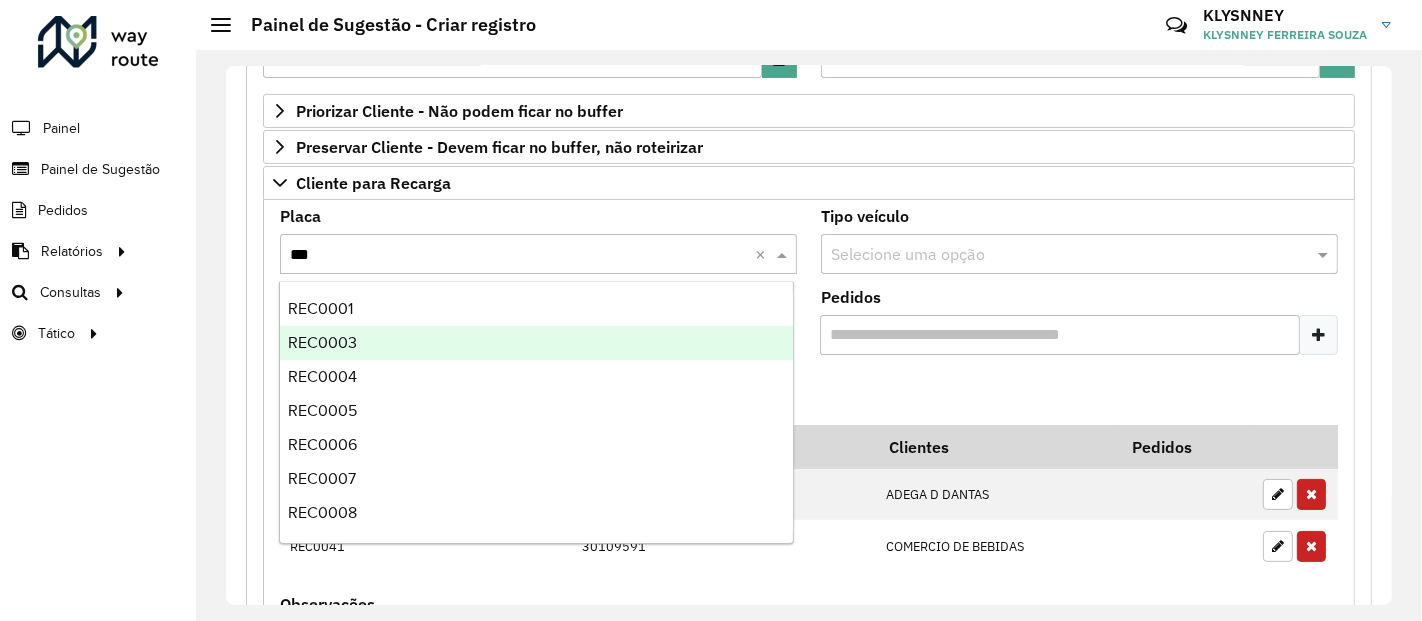 click on "REC0003" at bounding box center (322, 342) 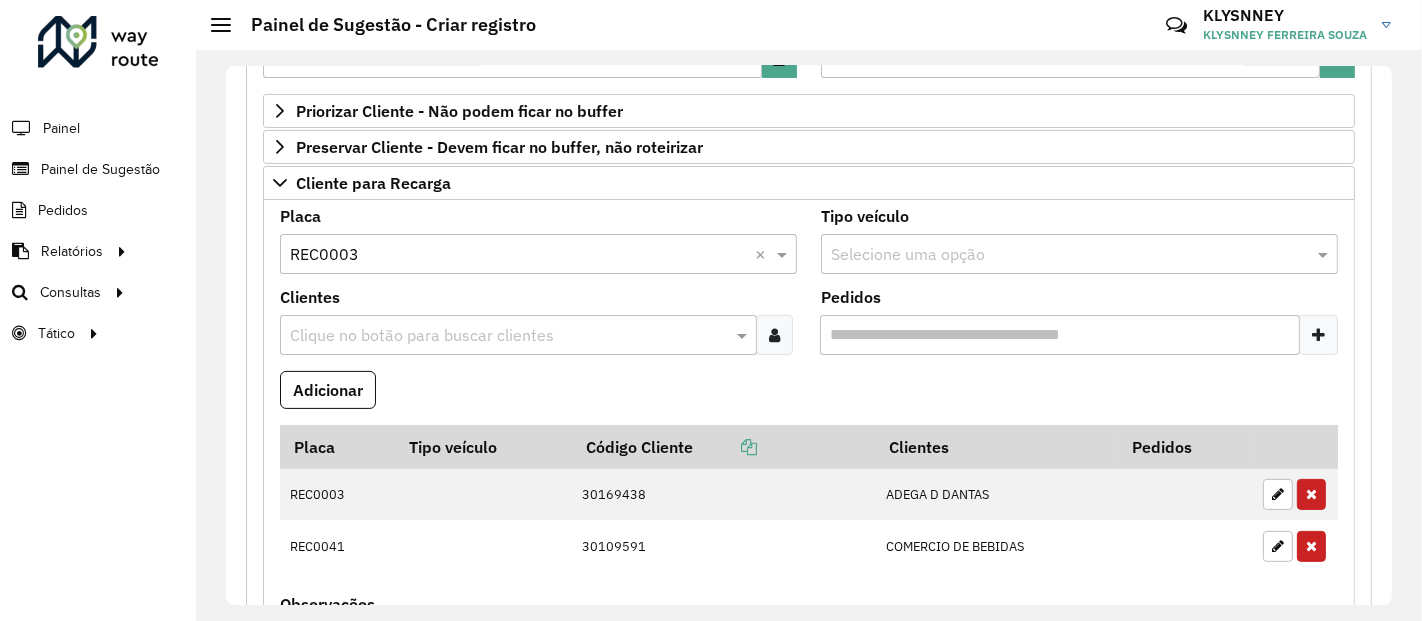 click at bounding box center [508, 336] 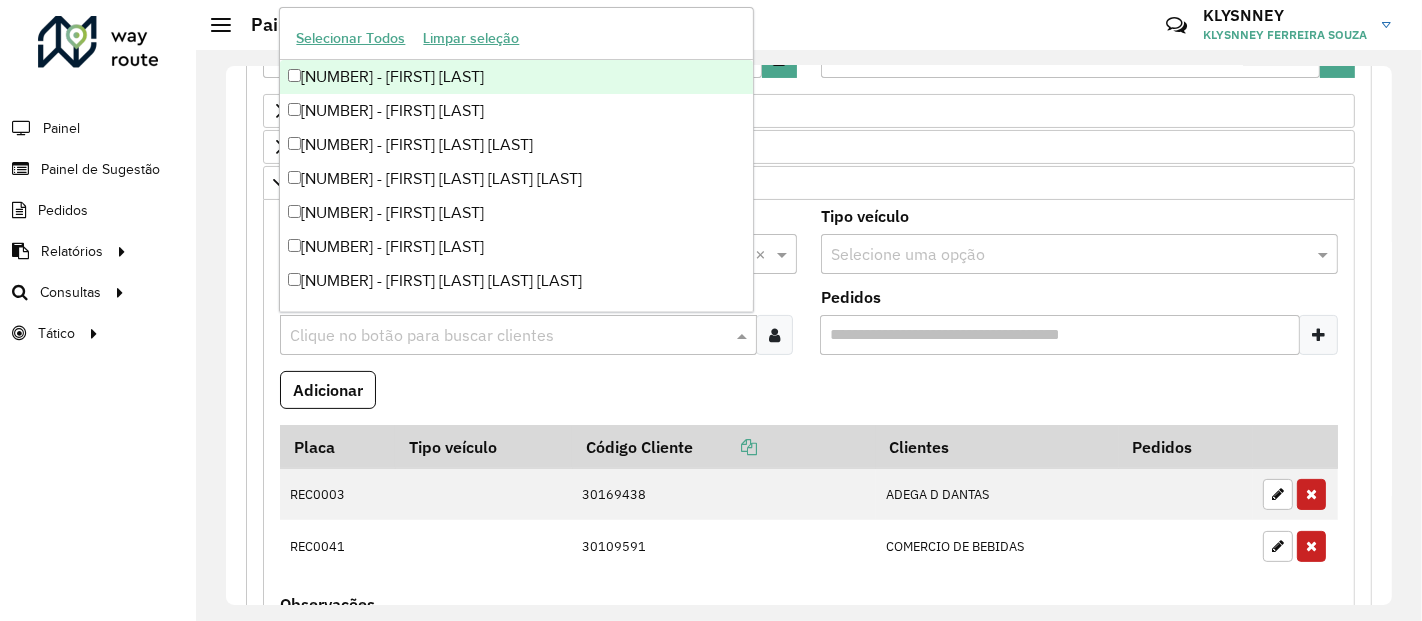 paste on "*****" 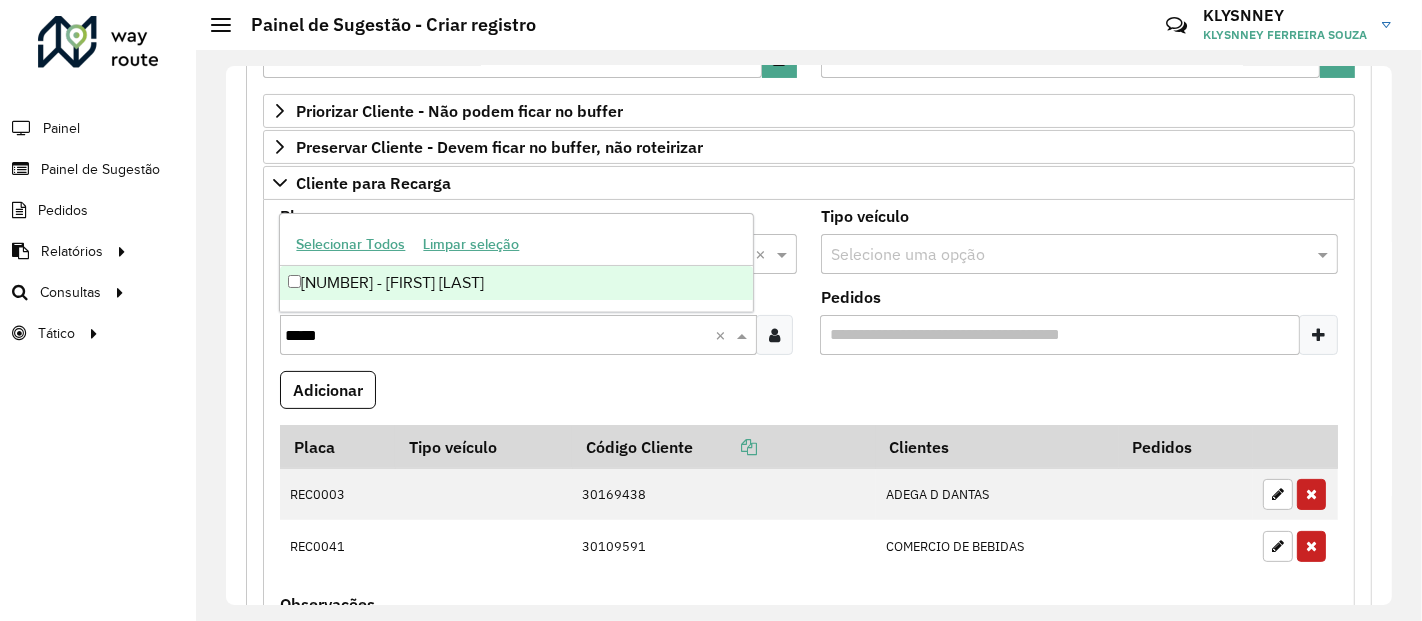 click on "[NUMBER] - [FIRST] [LAST]" at bounding box center (516, 283) 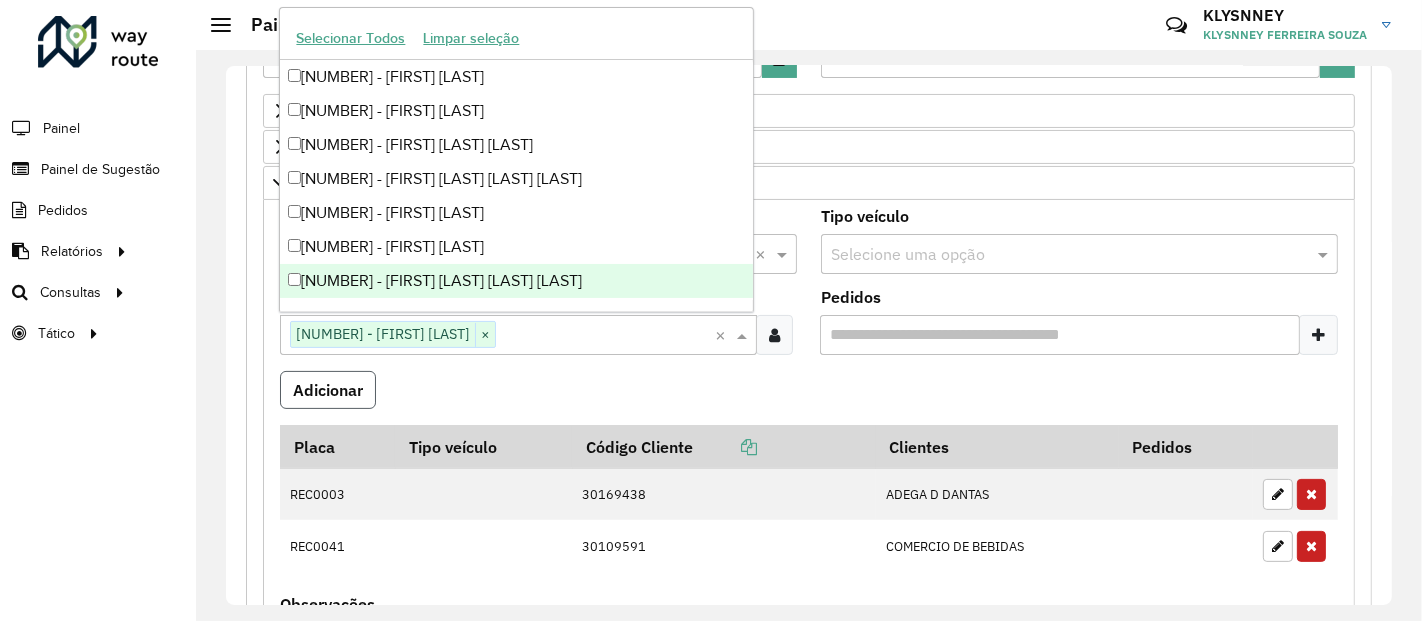 click on "Adicionar" at bounding box center [328, 390] 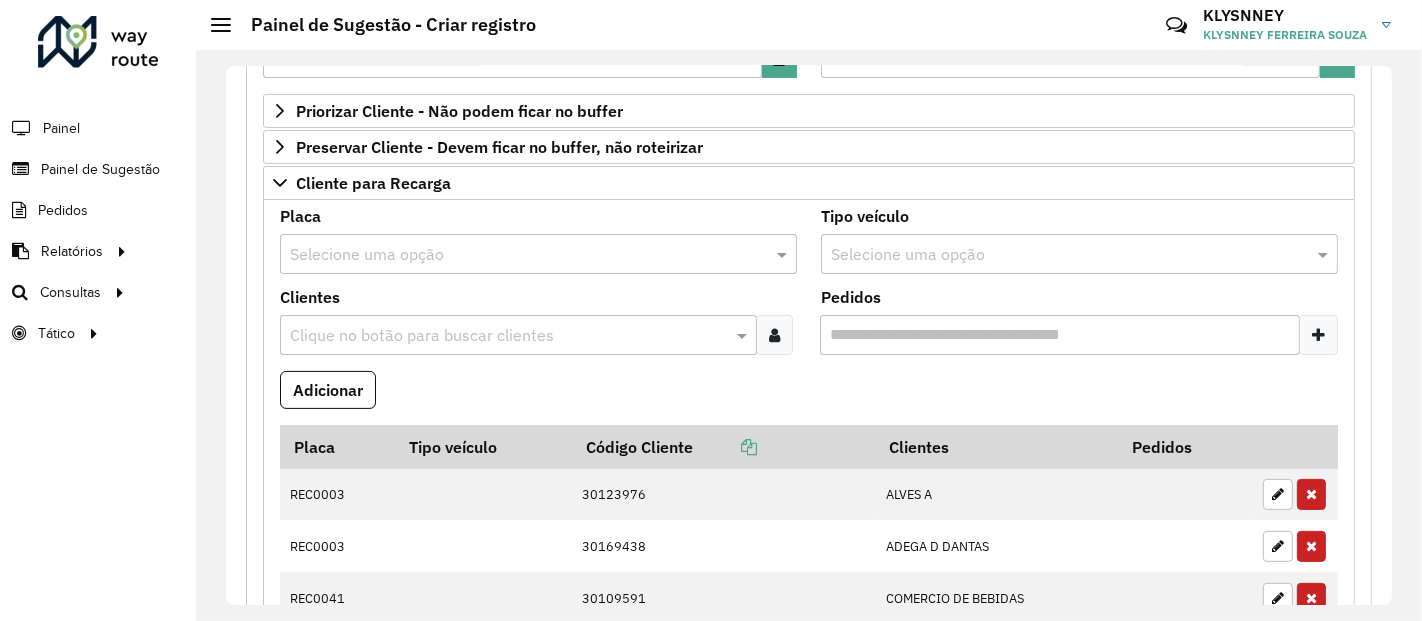 click at bounding box center [518, 255] 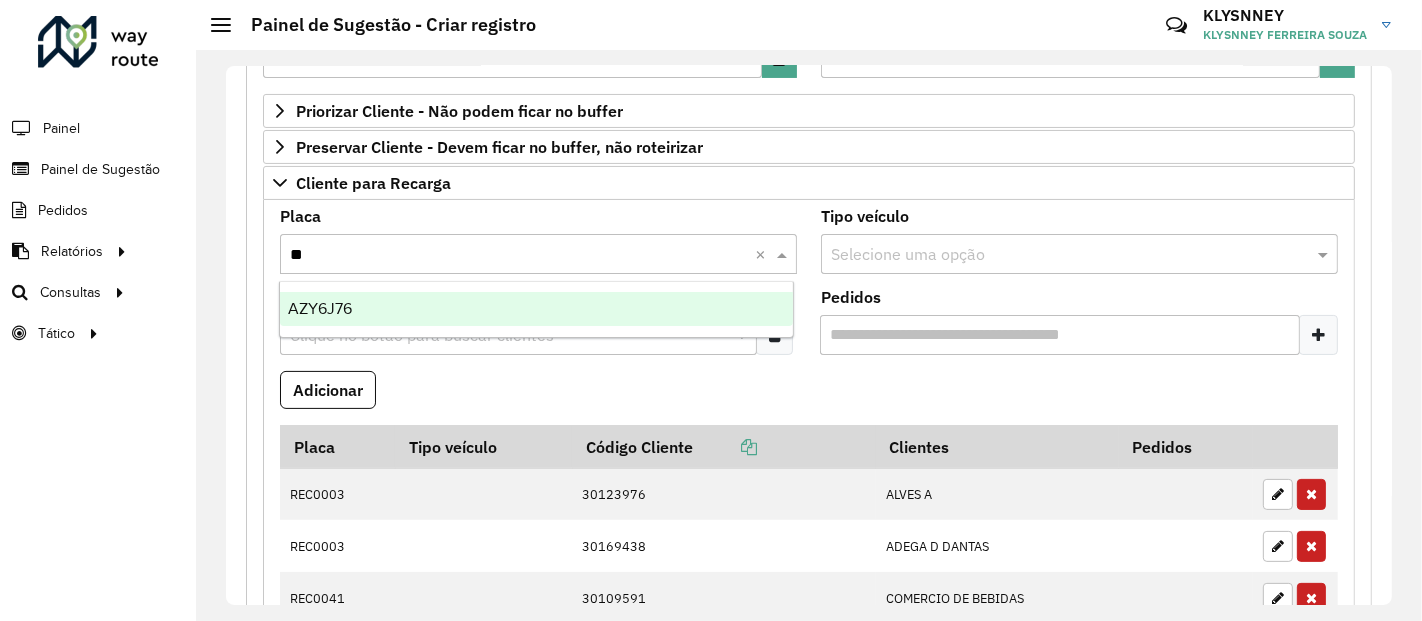 type on "*" 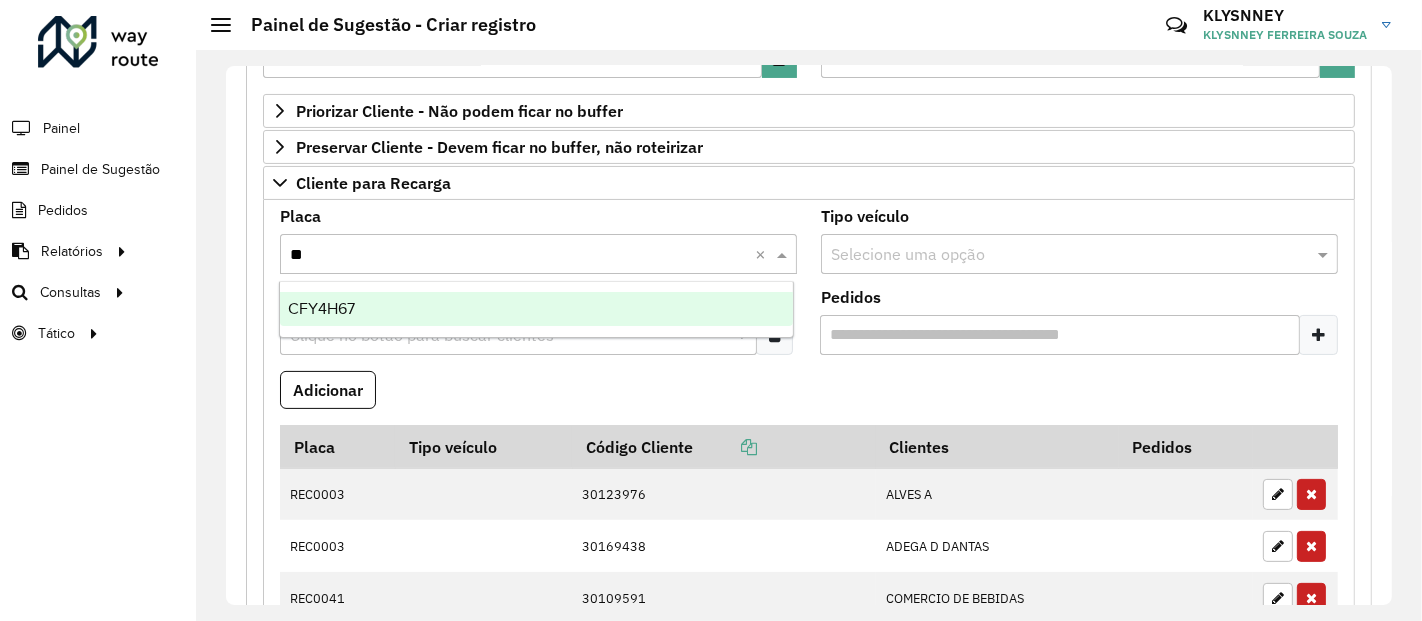 type on "***" 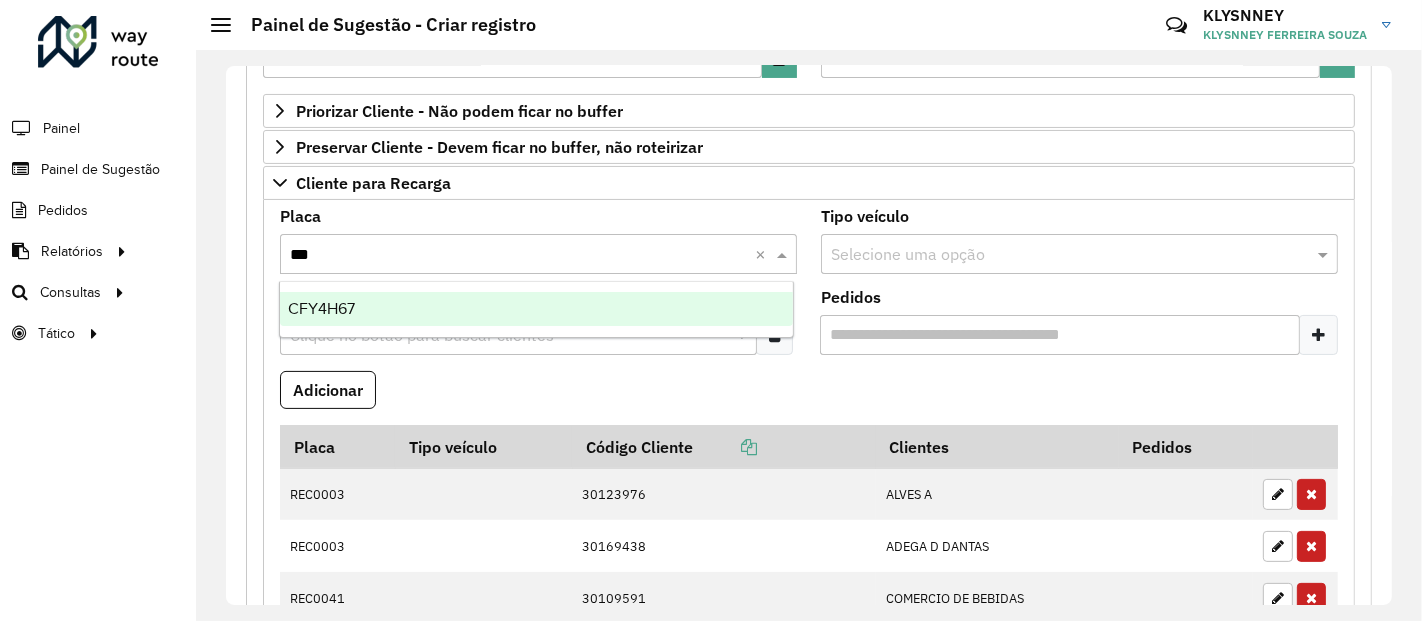 click on "CFY4H67" at bounding box center [536, 309] 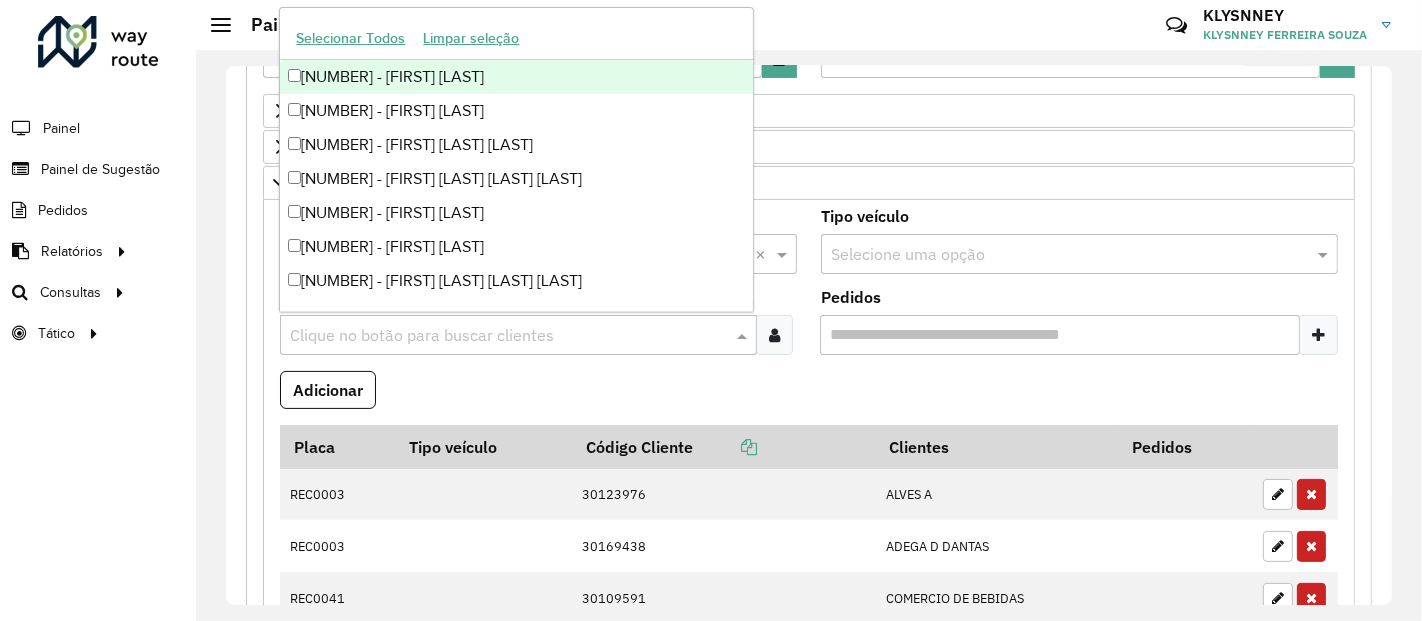 click at bounding box center (508, 336) 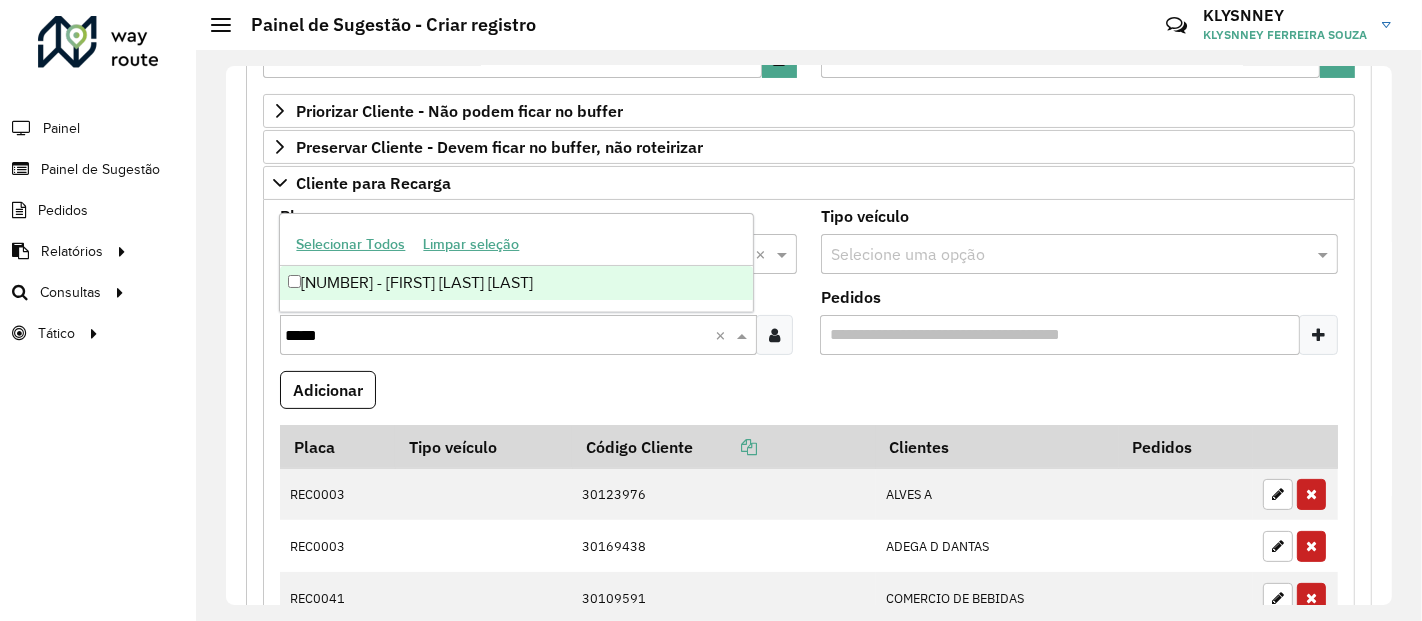 click on "[NUMBER] - [FIRST] [LAST] [LAST]" at bounding box center [516, 283] 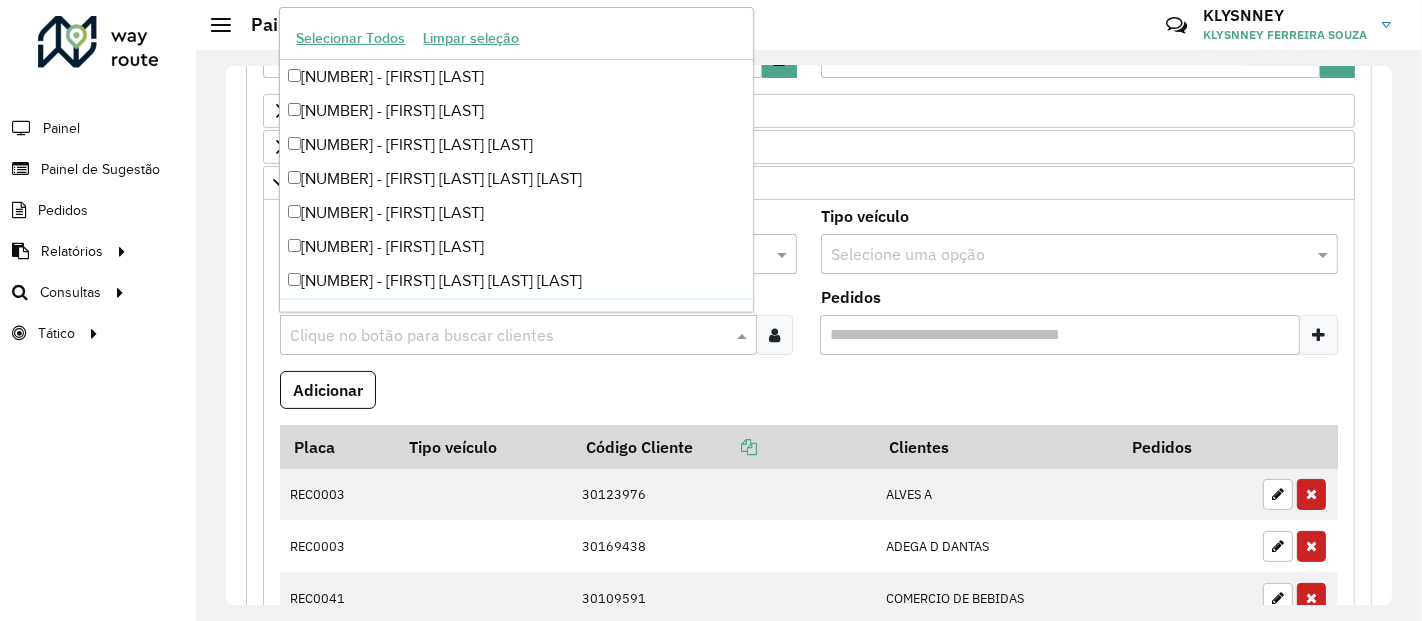 click on "Adicionar" at bounding box center [809, 398] 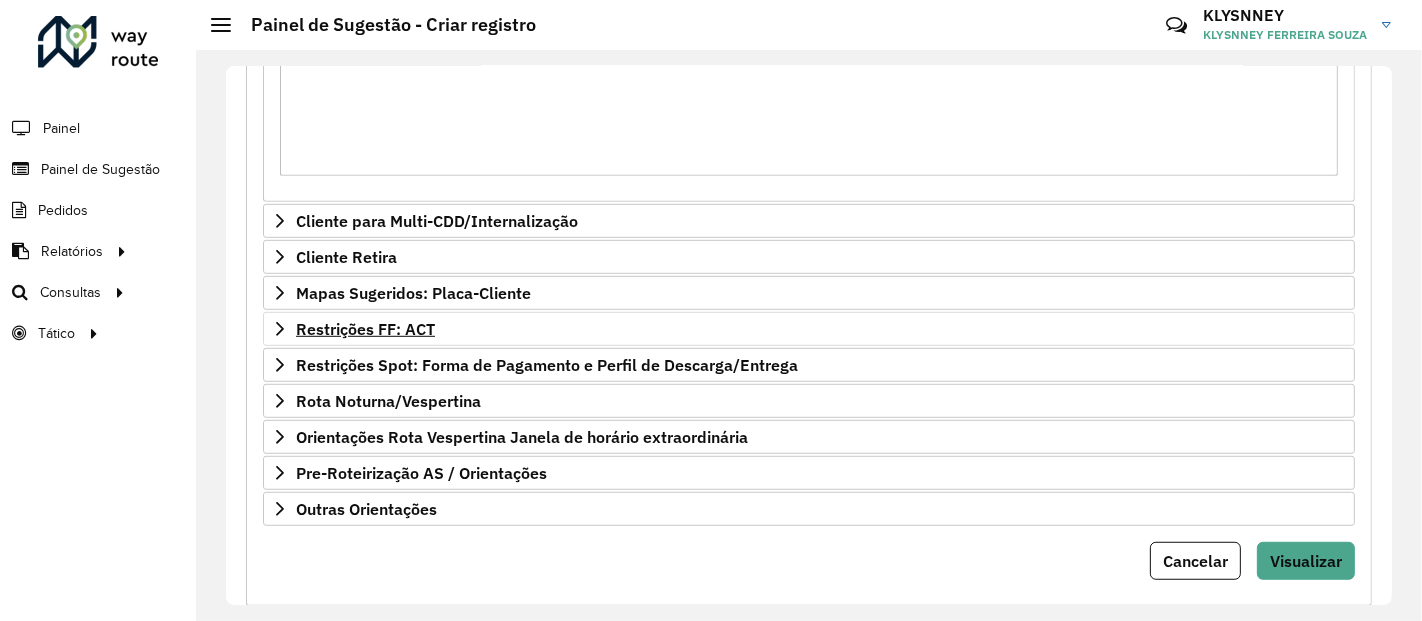 scroll, scrollTop: 1033, scrollLeft: 0, axis: vertical 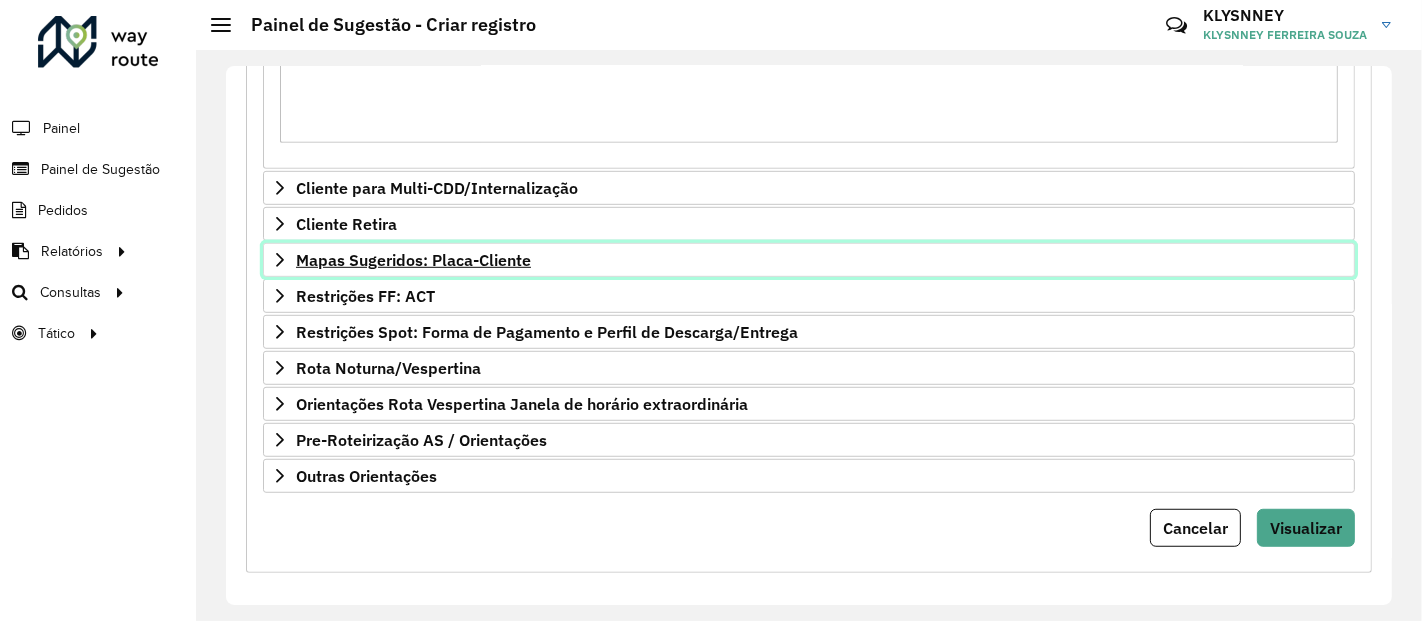 click on "Mapas Sugeridos: Placa-Cliente" at bounding box center [413, 260] 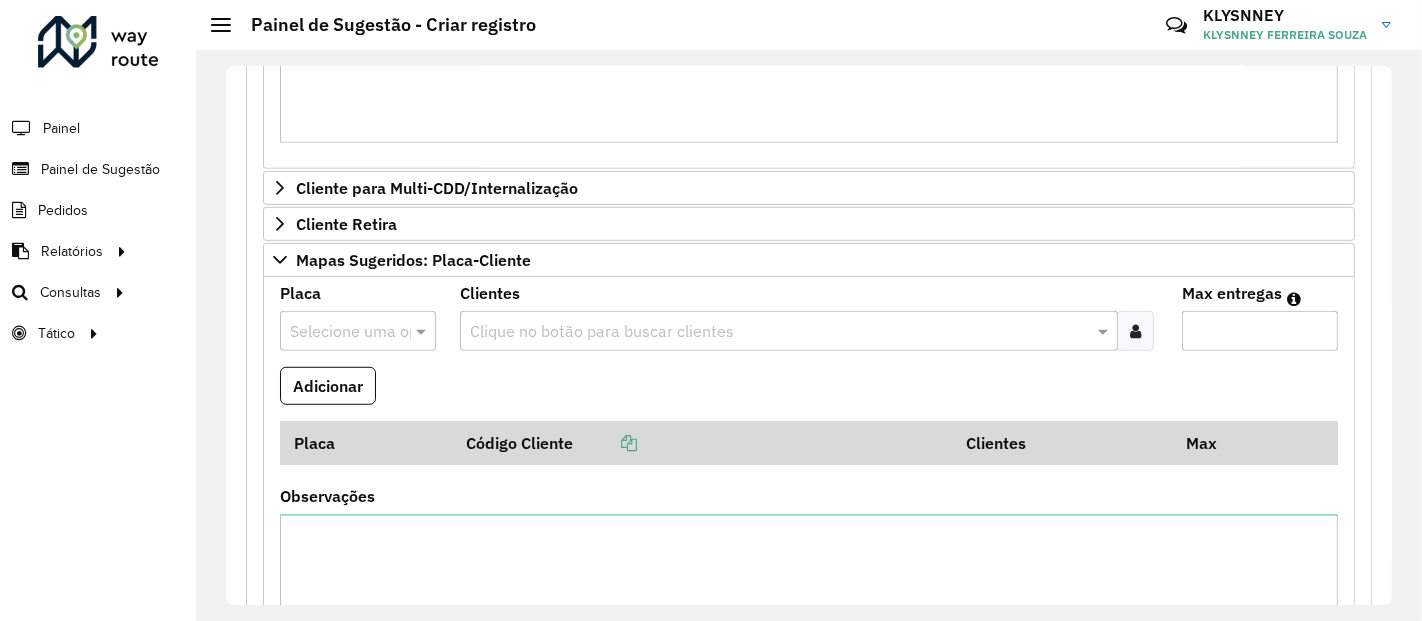 click at bounding box center (338, 332) 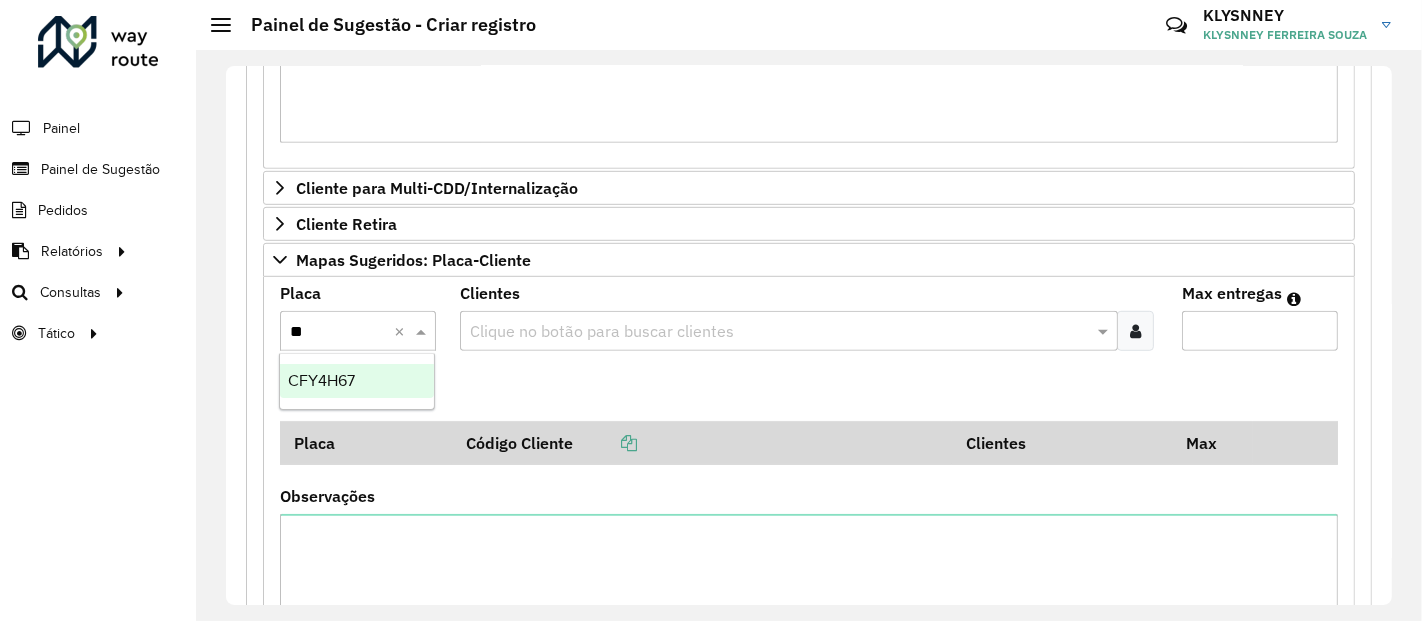 type on "***" 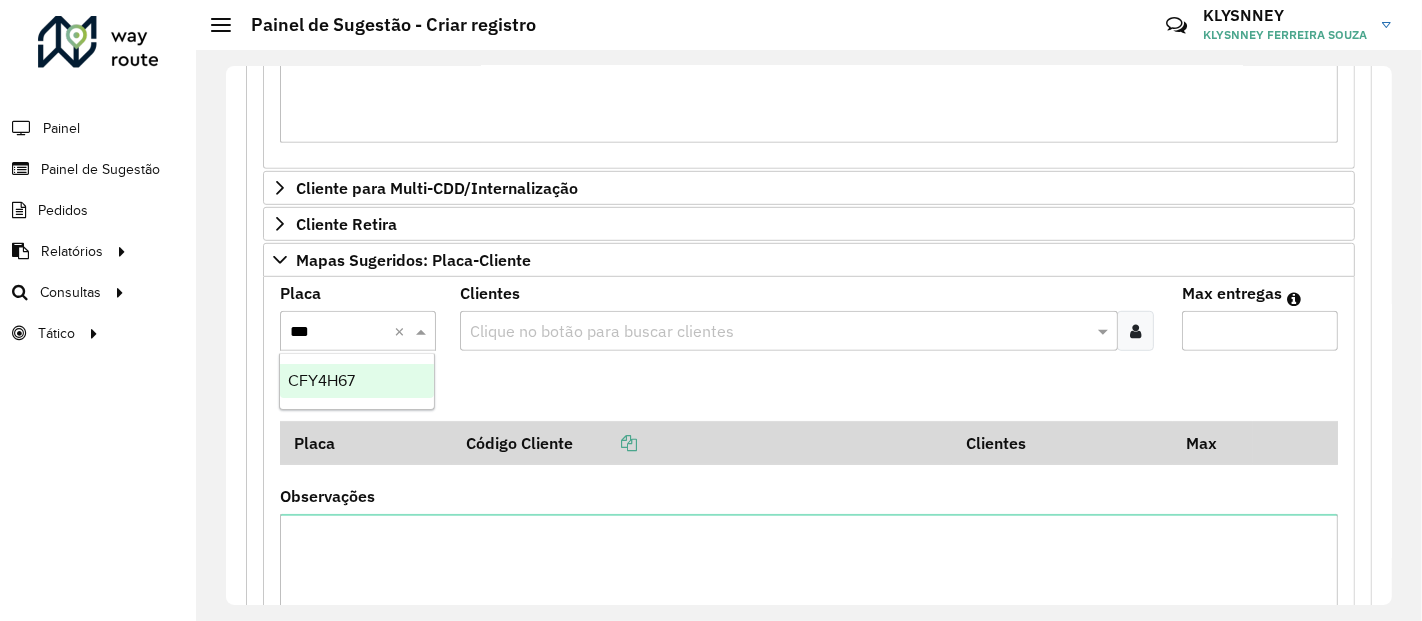 click on "CFY4H67" at bounding box center [357, 381] 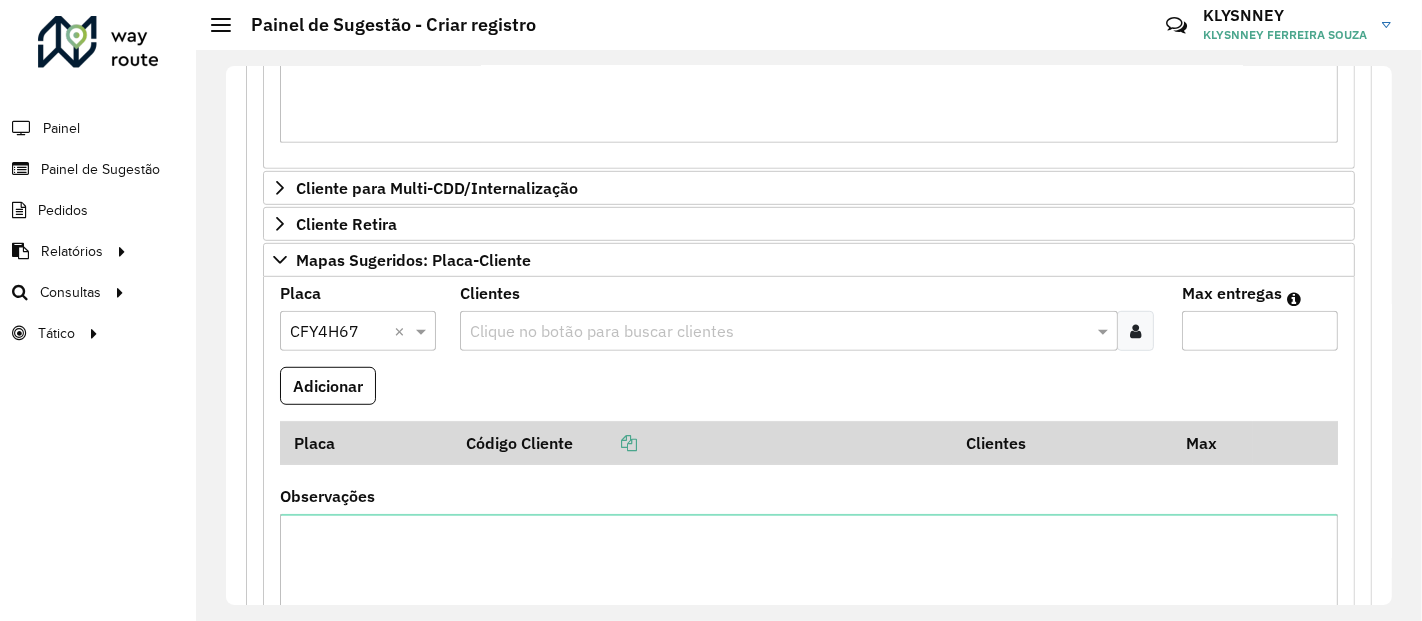 click on "Clique no botão para buscar clientes" at bounding box center [788, 331] 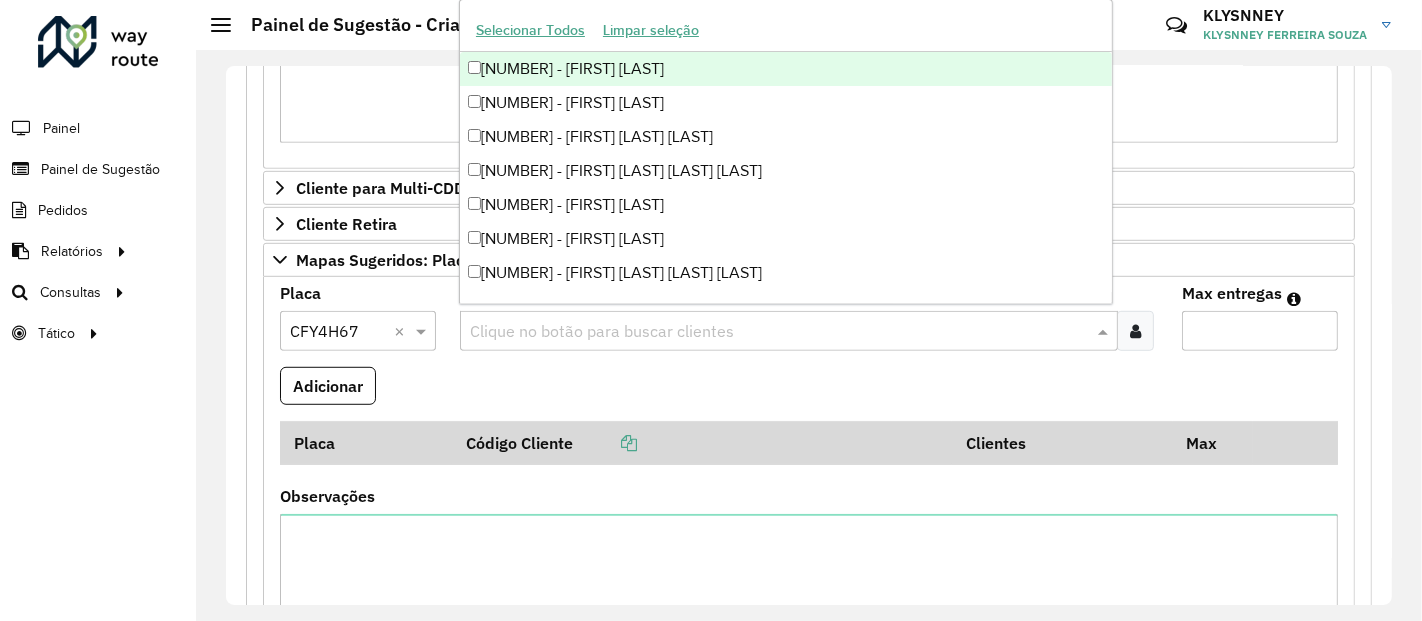 paste on "*****" 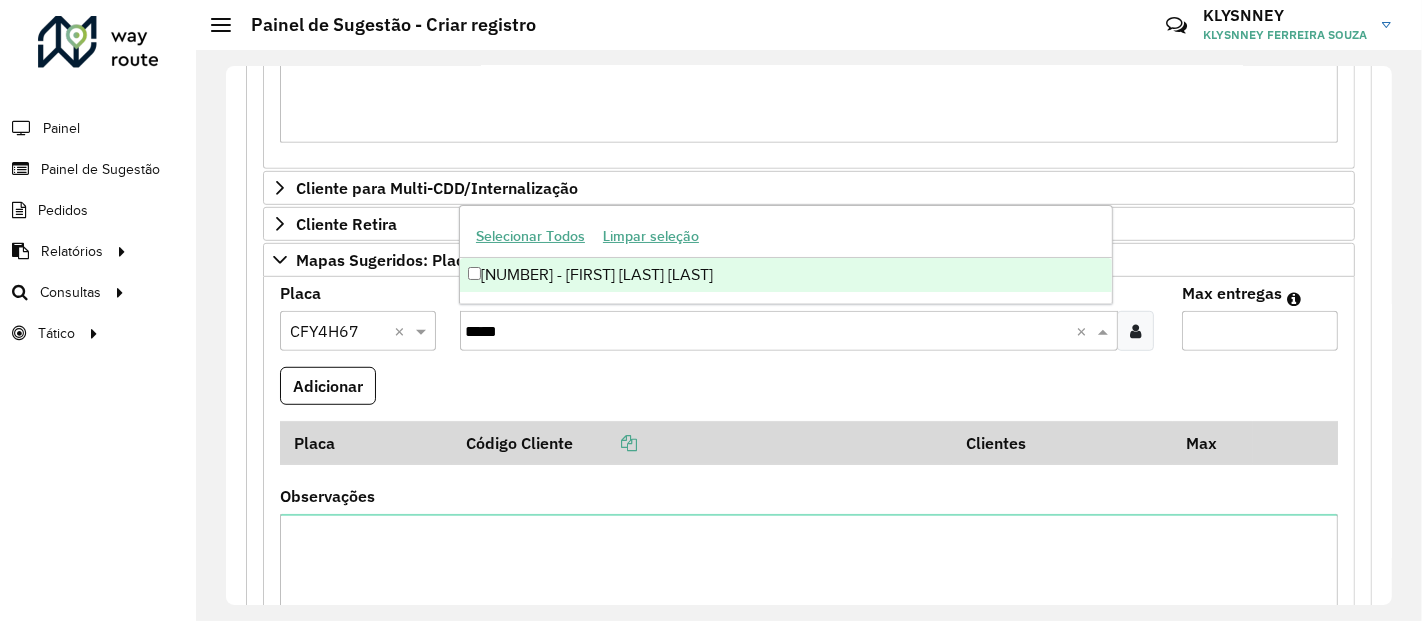 click on "[NUMBER] - [FIRST] [LAST] [LAST]" at bounding box center [786, 275] 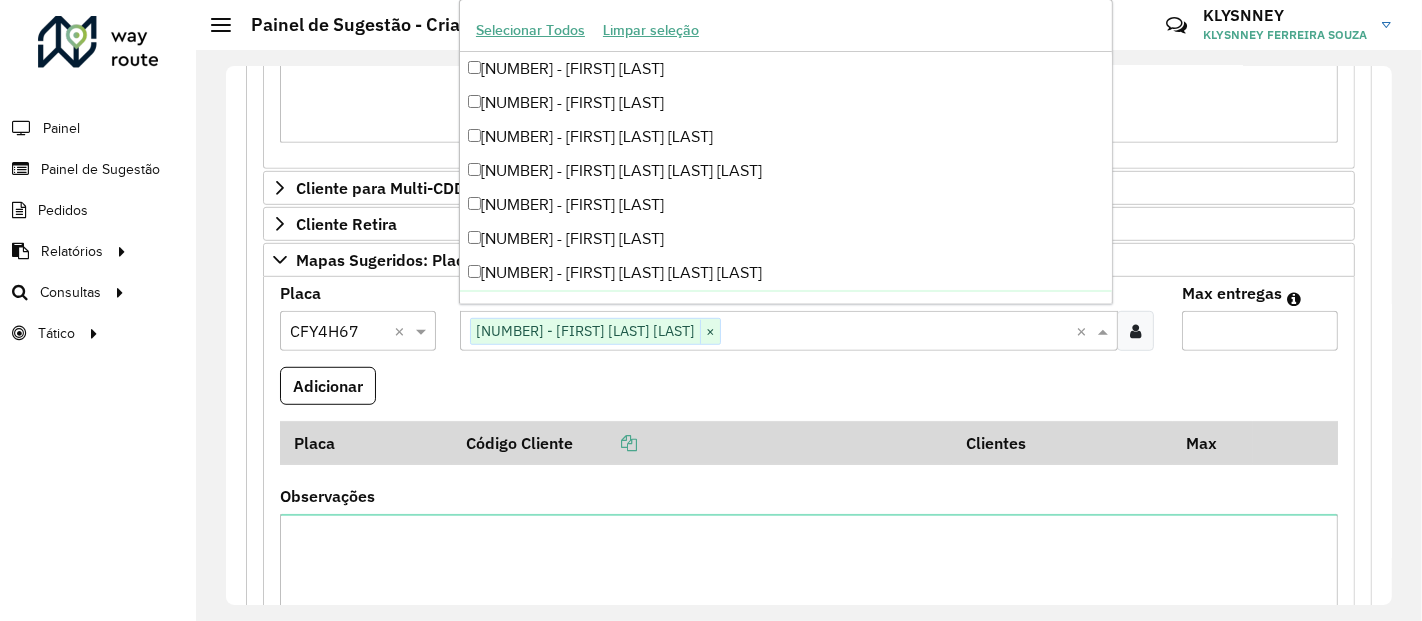 click on "Max entregas" at bounding box center [1260, 331] 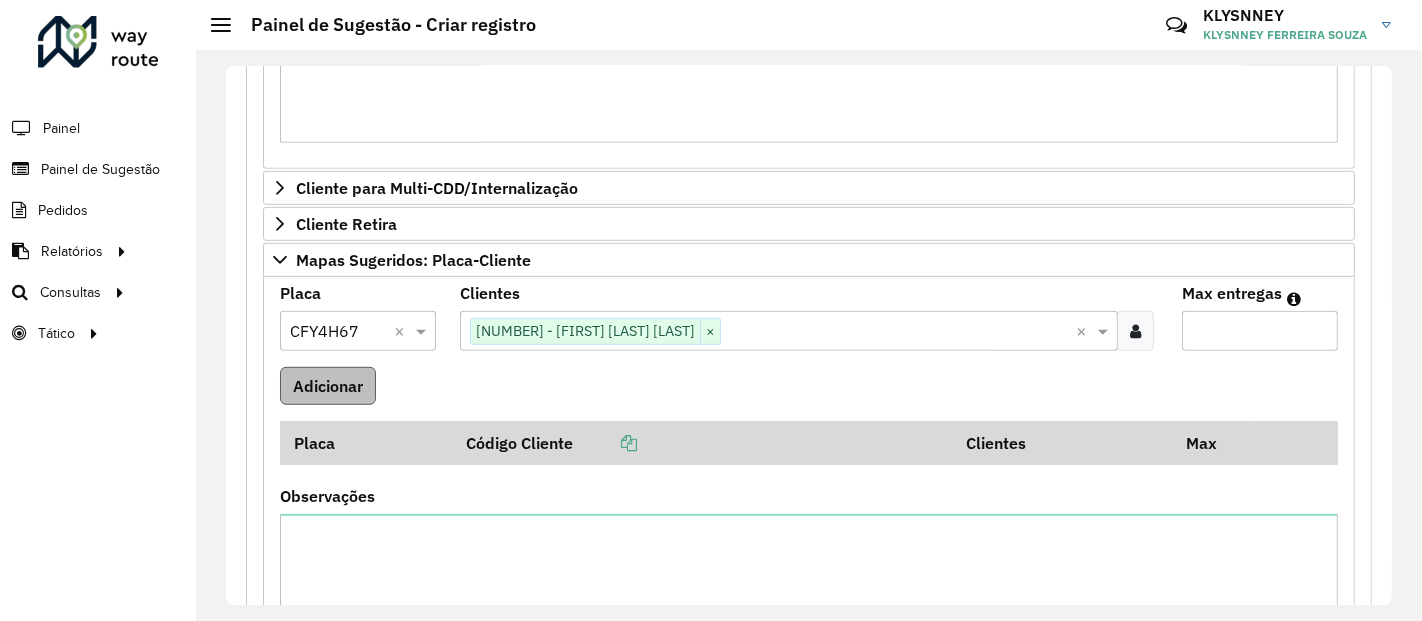 type on "**" 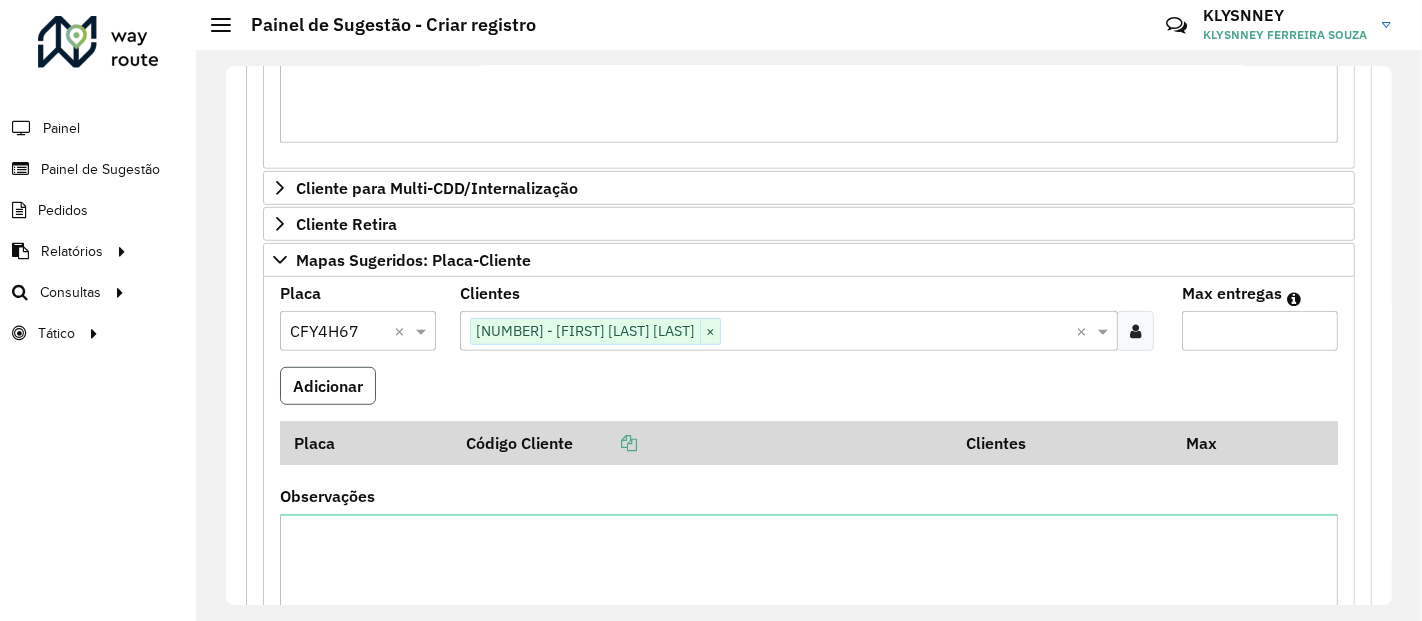 click on "Adicionar" at bounding box center [328, 386] 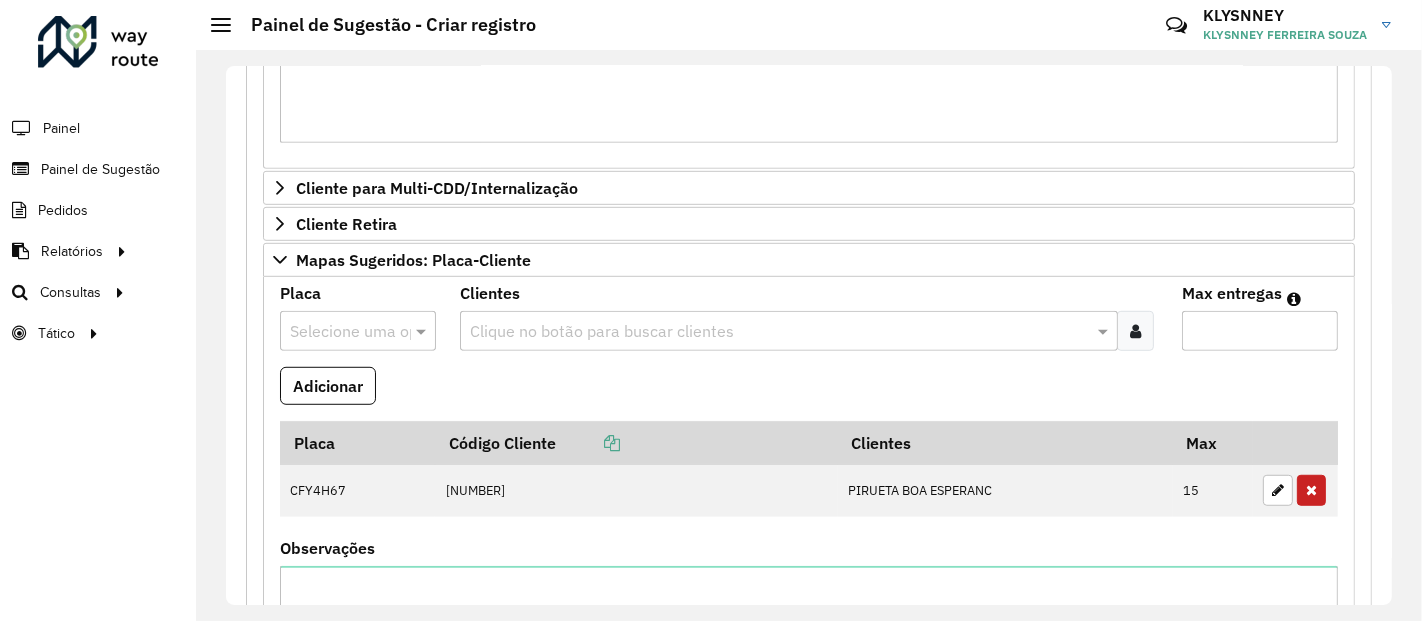 scroll, scrollTop: 1144, scrollLeft: 0, axis: vertical 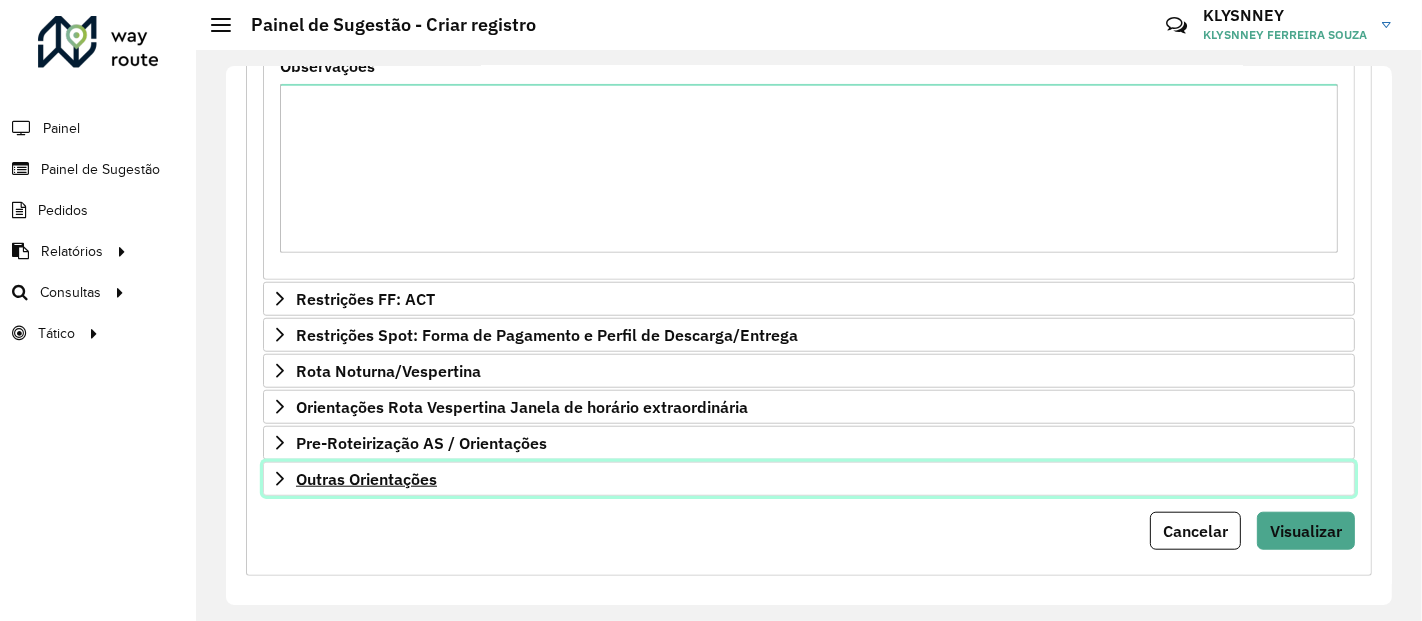click on "Outras Orientações" at bounding box center [366, 479] 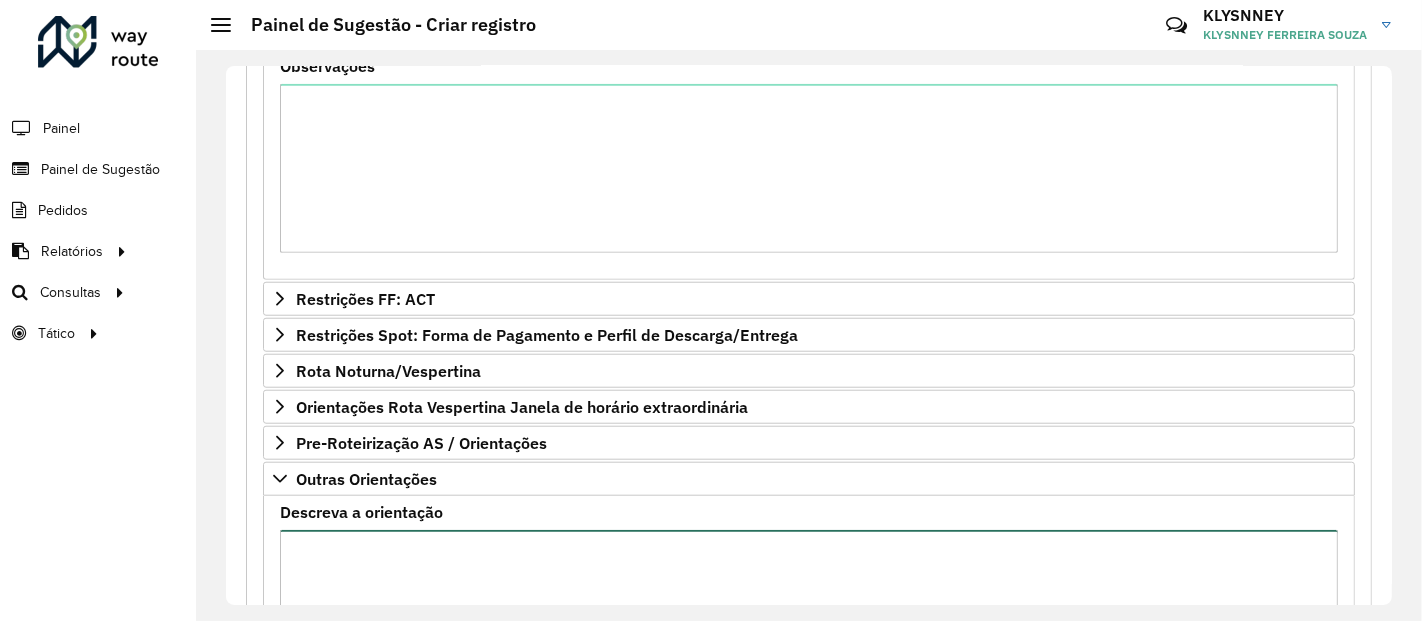 click on "Descreva a orientação" at bounding box center [809, 614] 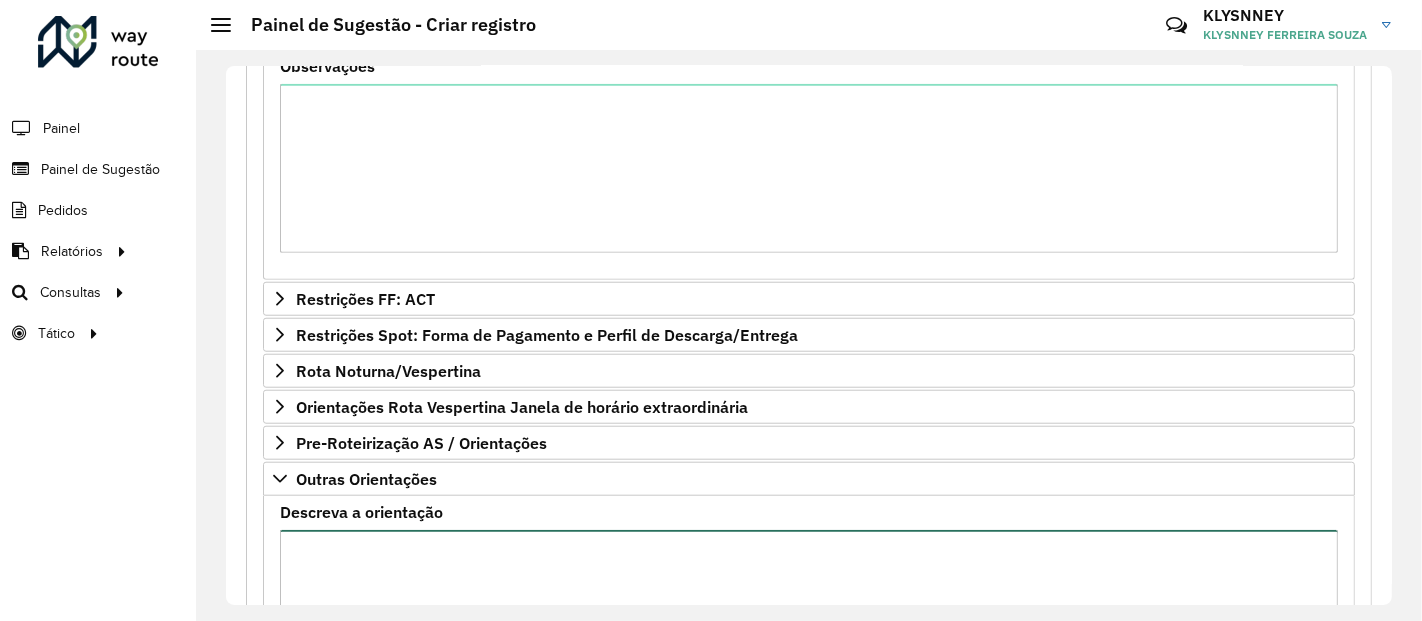 type on "*" 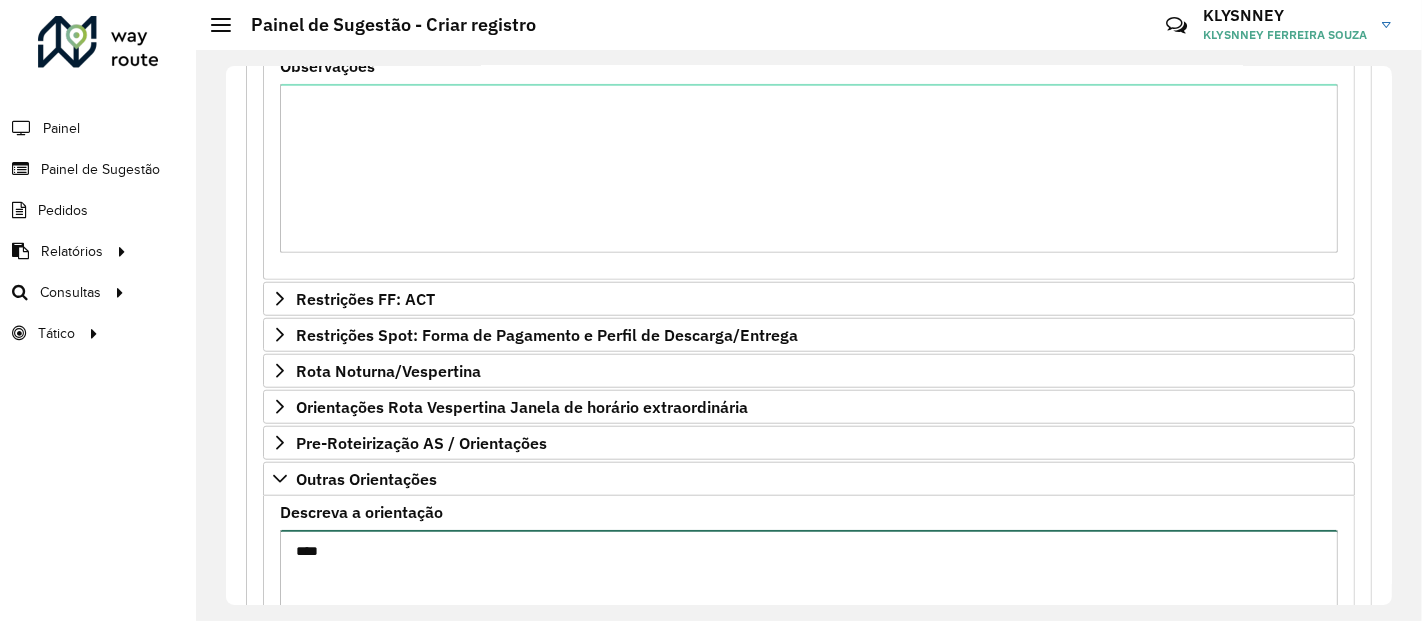 paste on "*****" 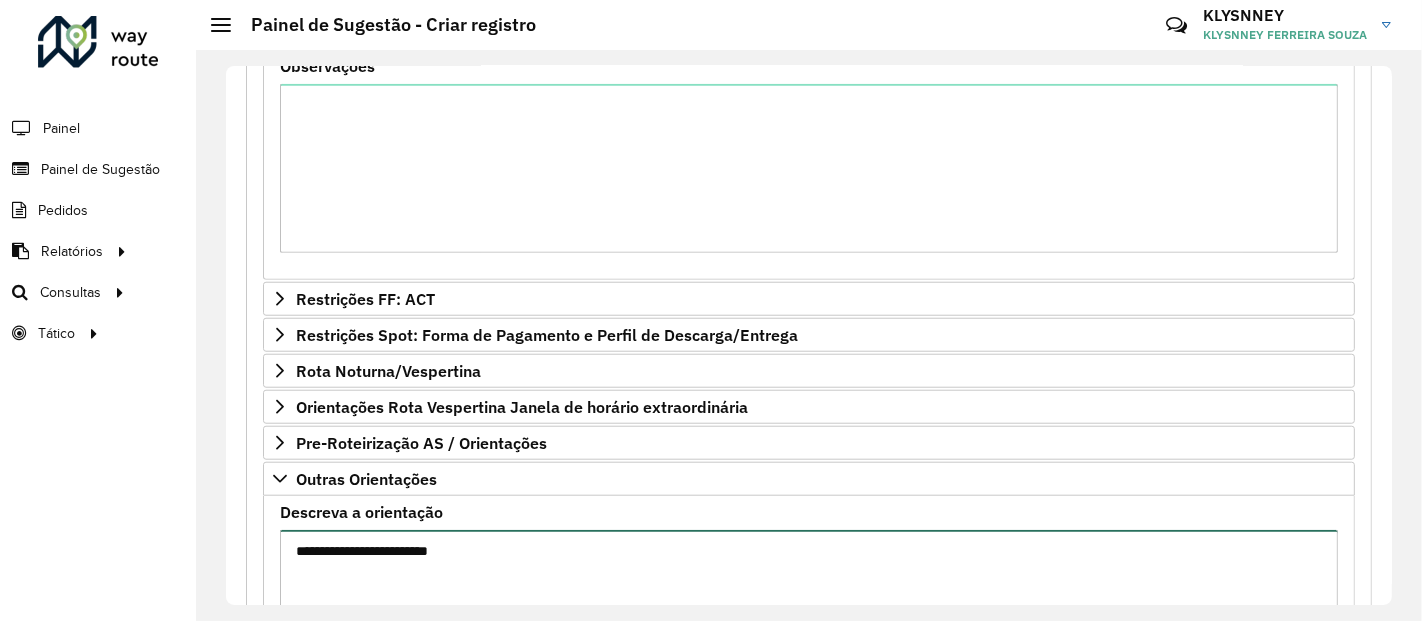 scroll, scrollTop: 1626, scrollLeft: 0, axis: vertical 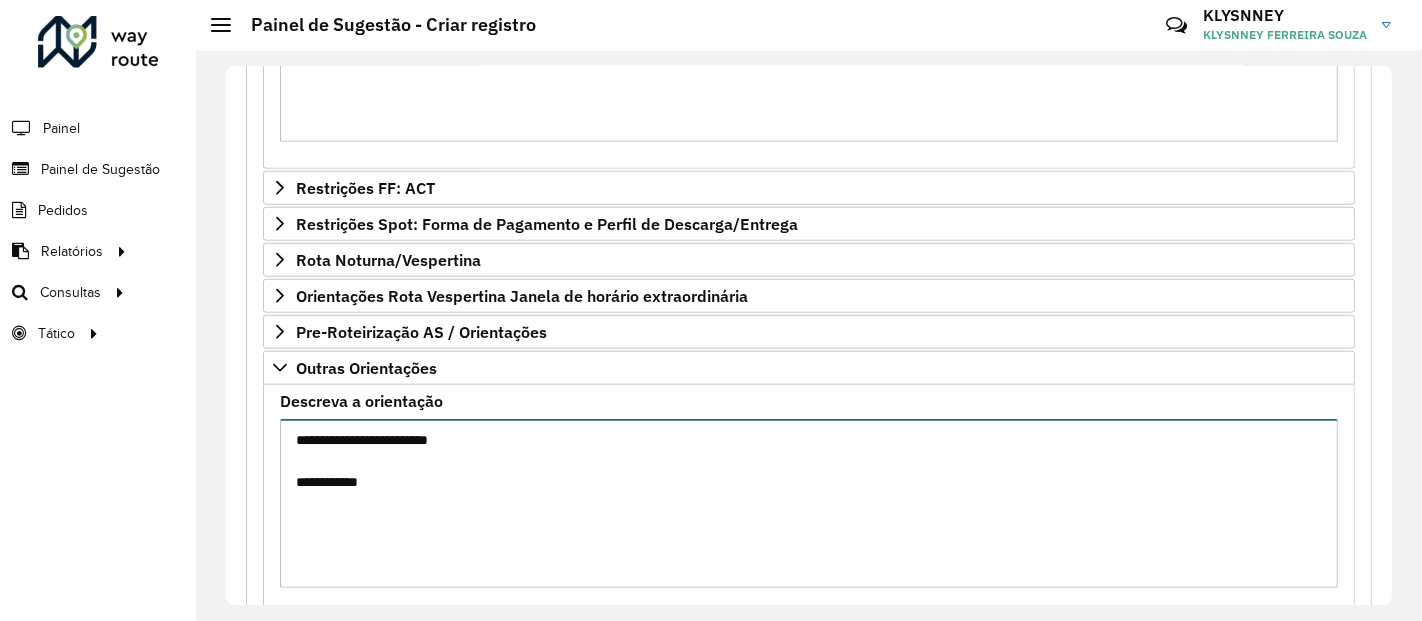 paste on "****
*****
*****
*****
*****
*****
*****
*****" 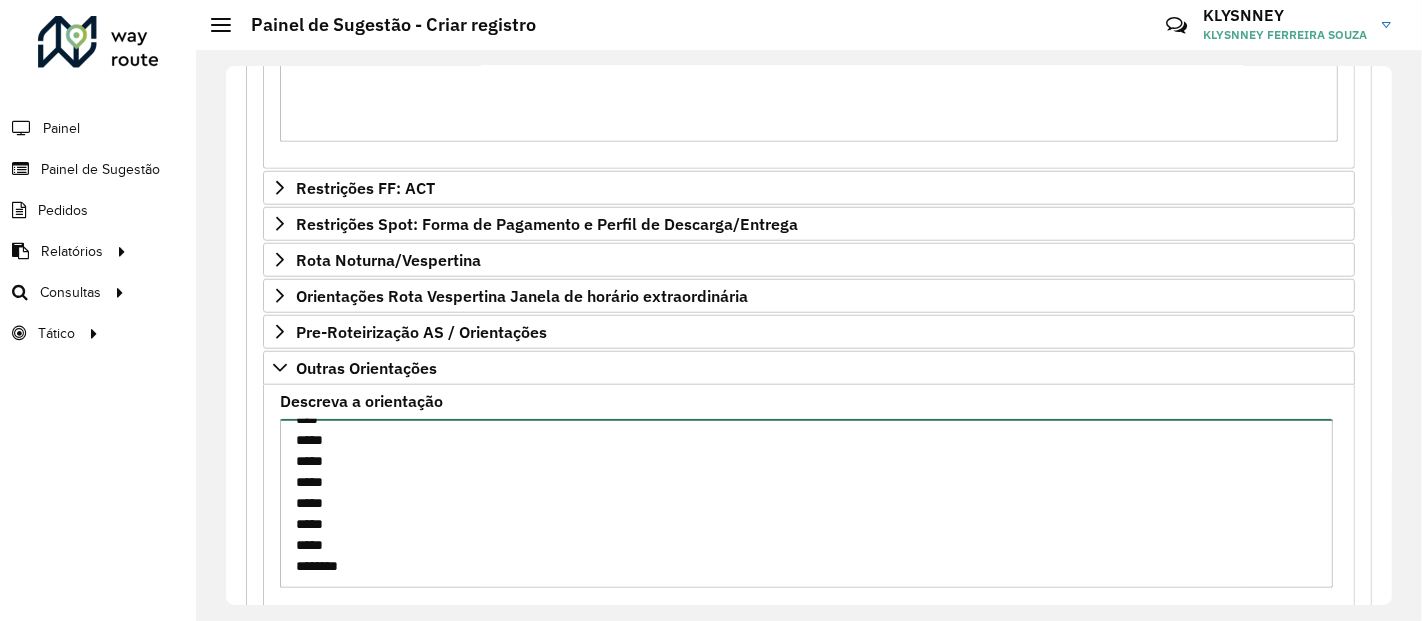 scroll, scrollTop: 134, scrollLeft: 0, axis: vertical 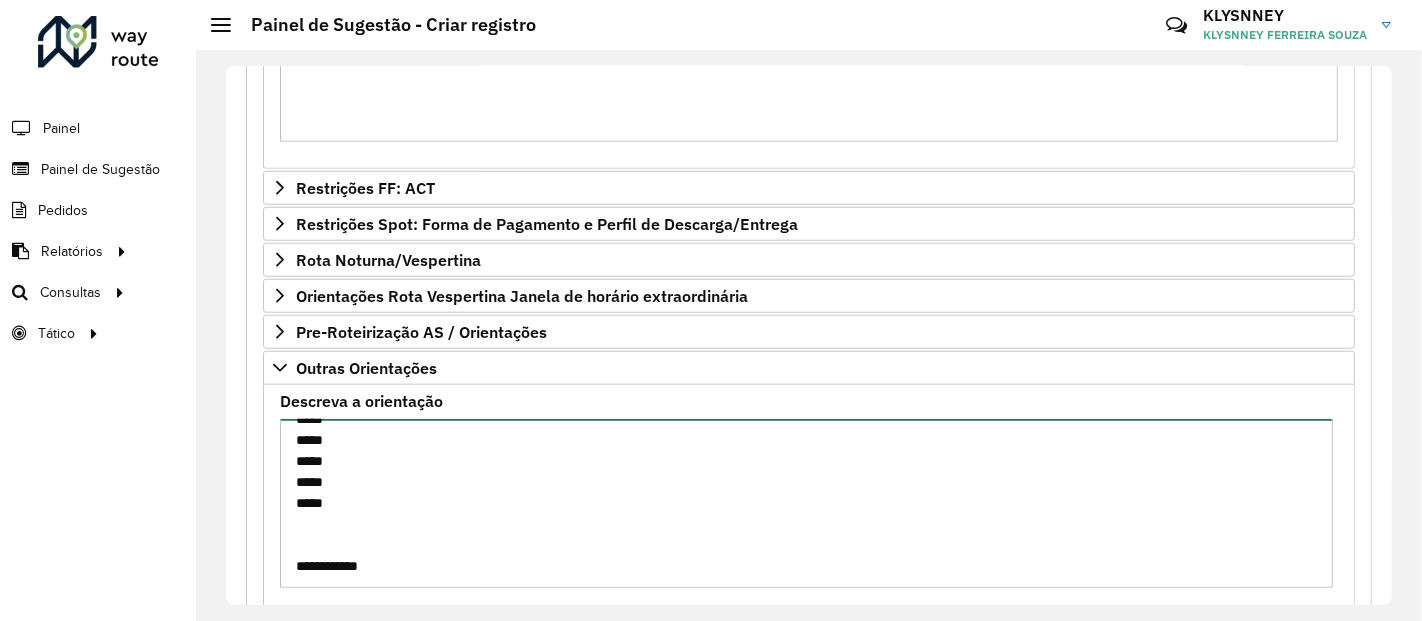 paste on "*****
*****" 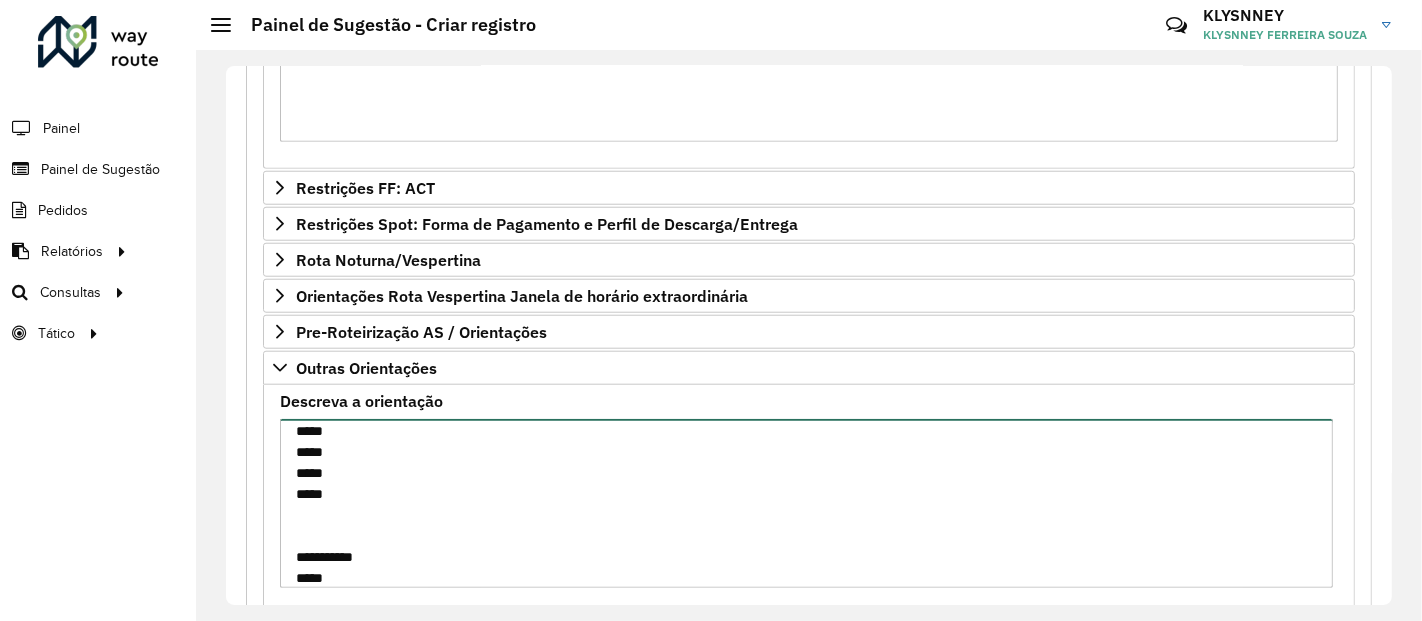 scroll, scrollTop: 198, scrollLeft: 0, axis: vertical 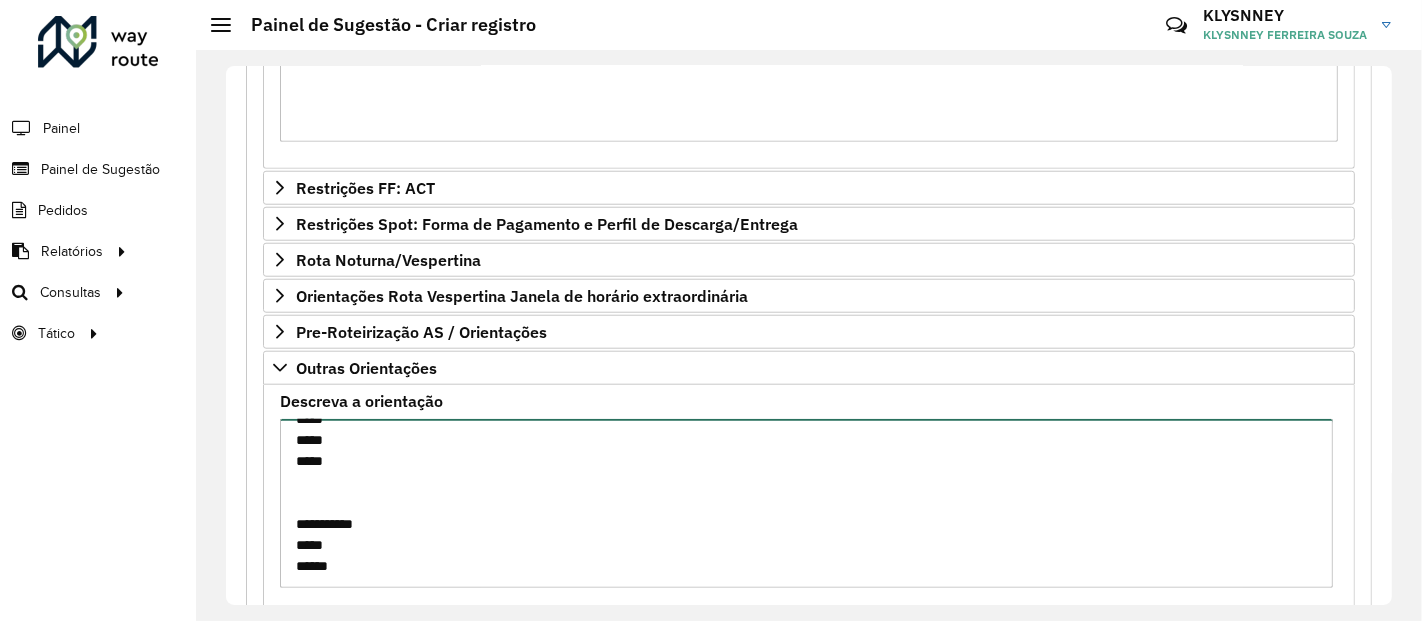 paste on "***" 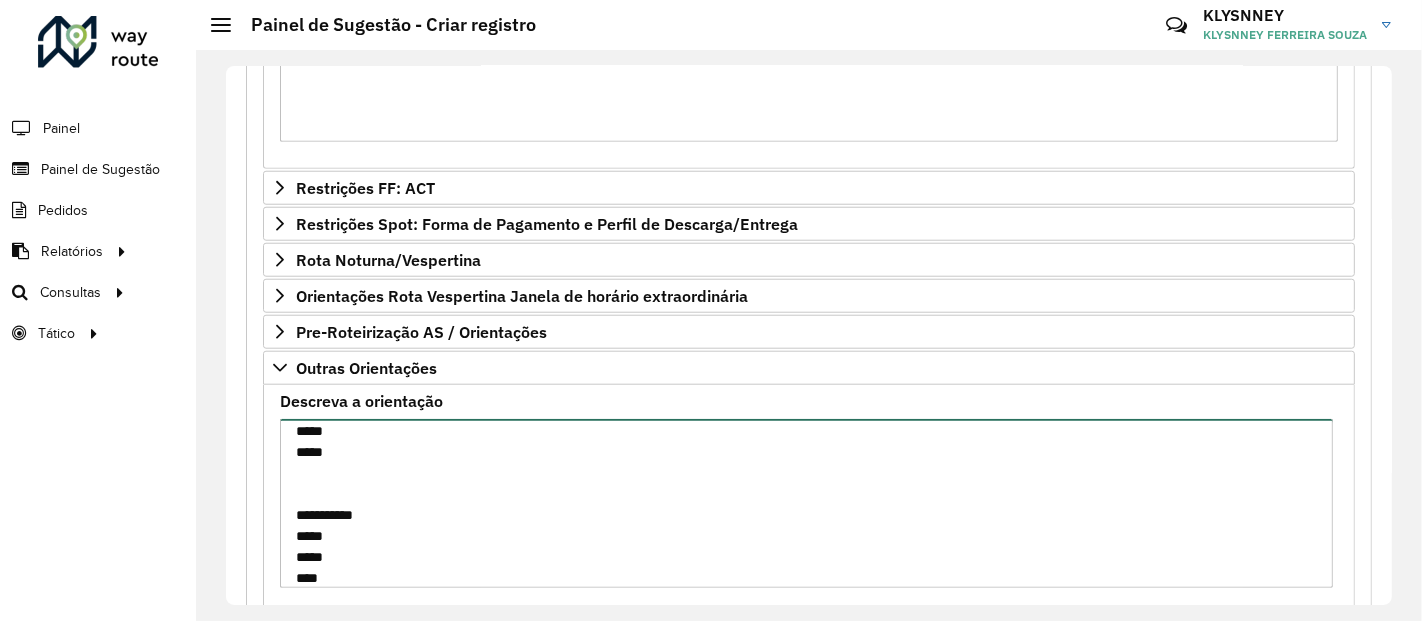 type on "**********" 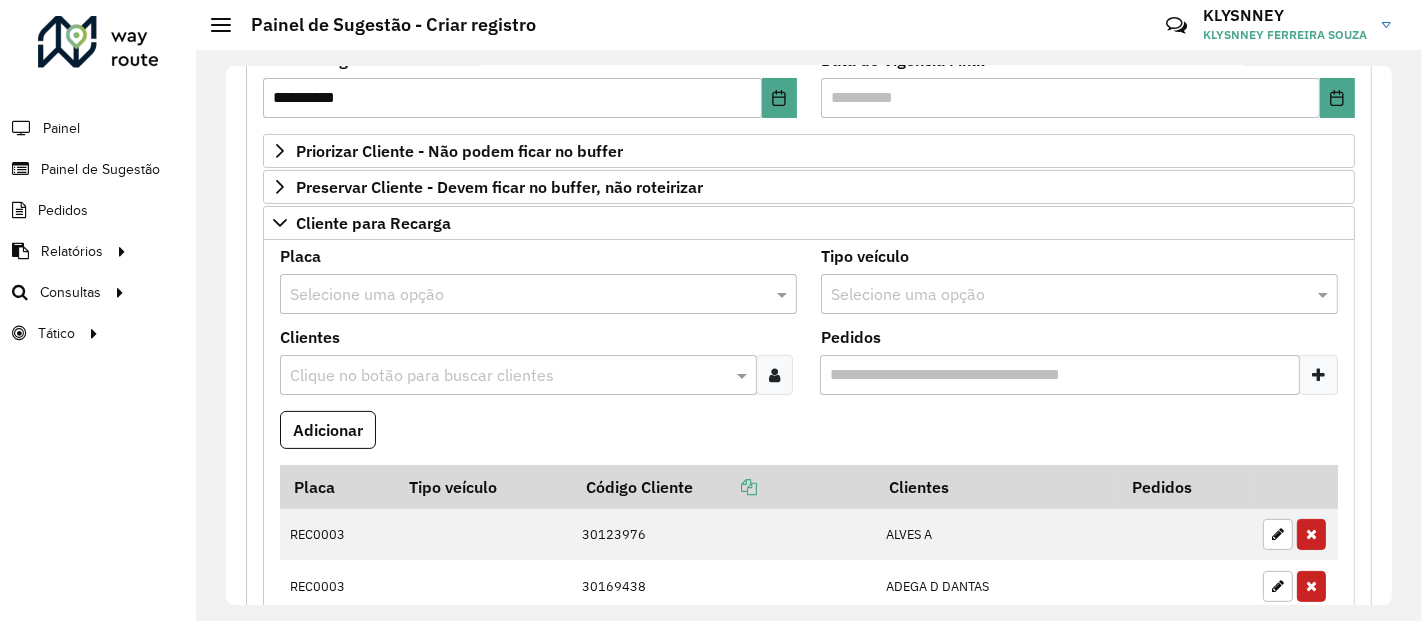 scroll, scrollTop: 0, scrollLeft: 0, axis: both 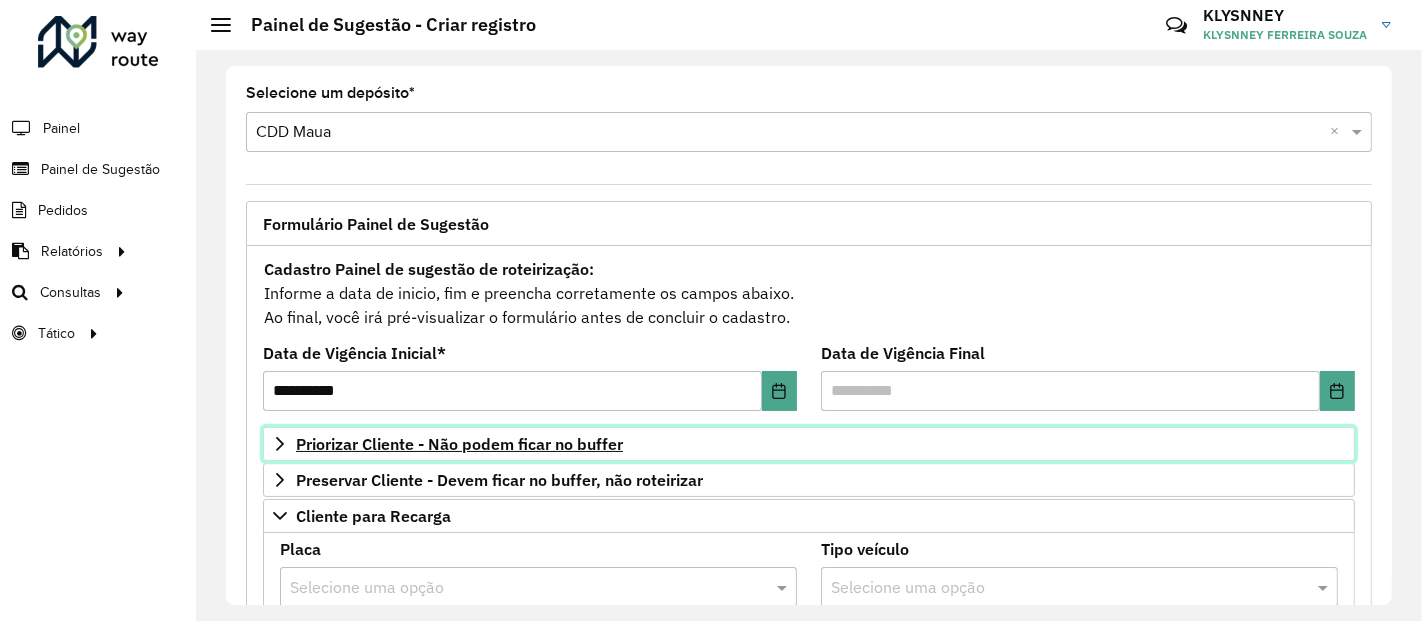 click on "Priorizar Cliente - Não podem ficar no buffer" at bounding box center (459, 444) 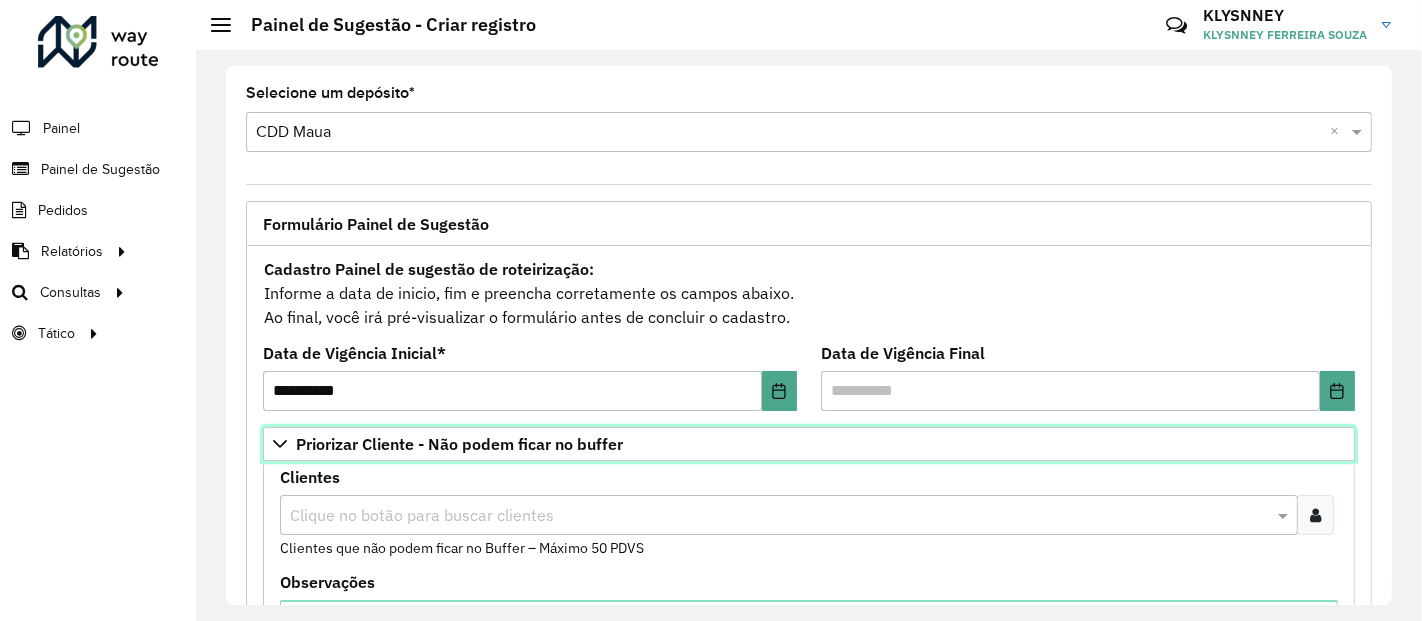 scroll, scrollTop: 111, scrollLeft: 0, axis: vertical 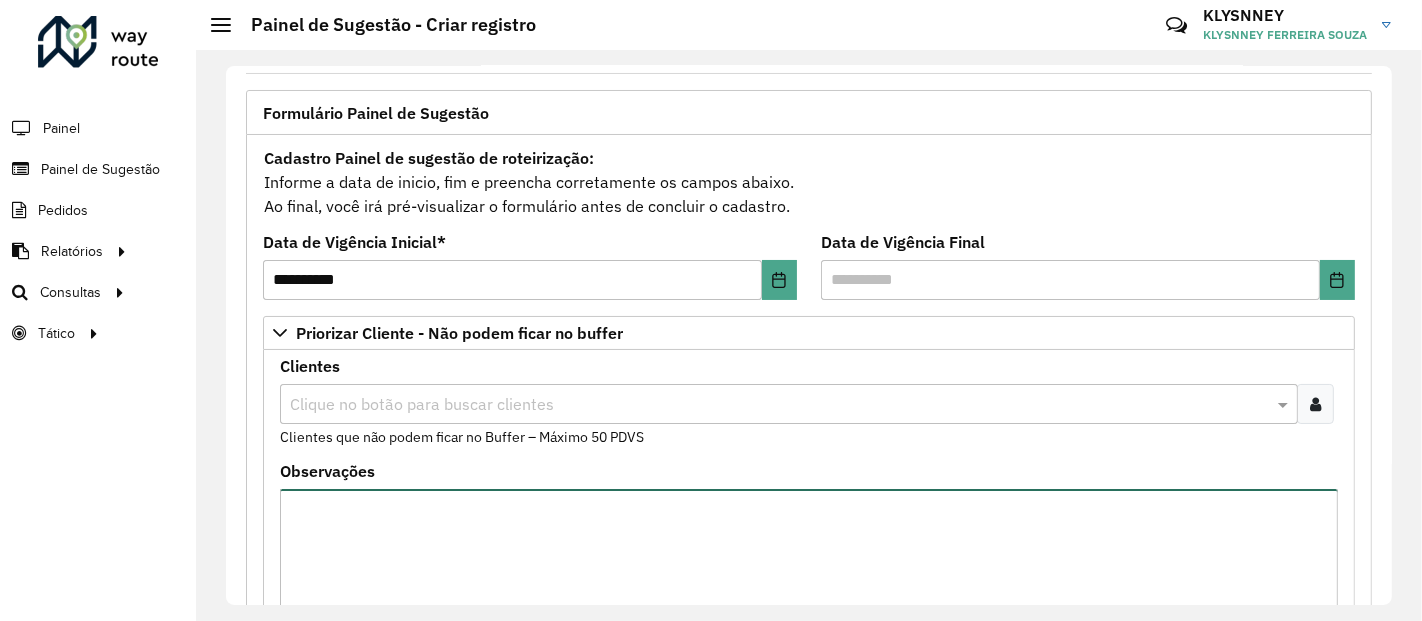 click on "Observações" at bounding box center [809, 573] 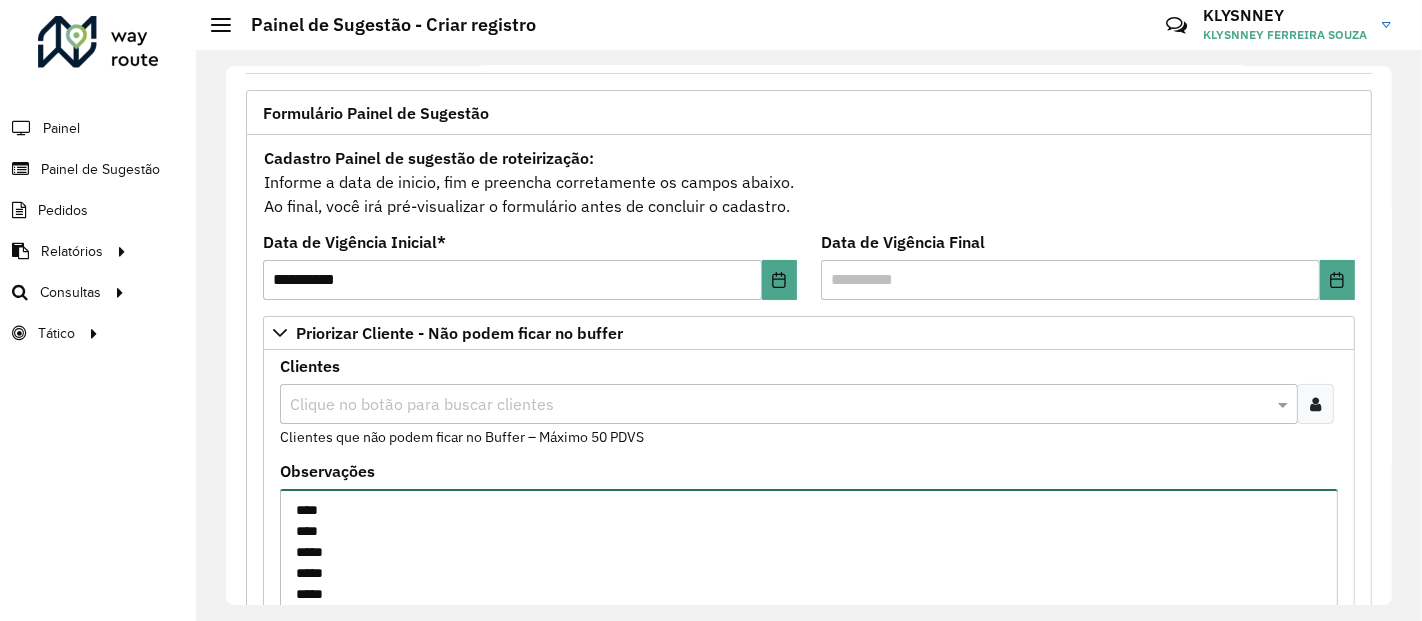 scroll, scrollTop: 29, scrollLeft: 0, axis: vertical 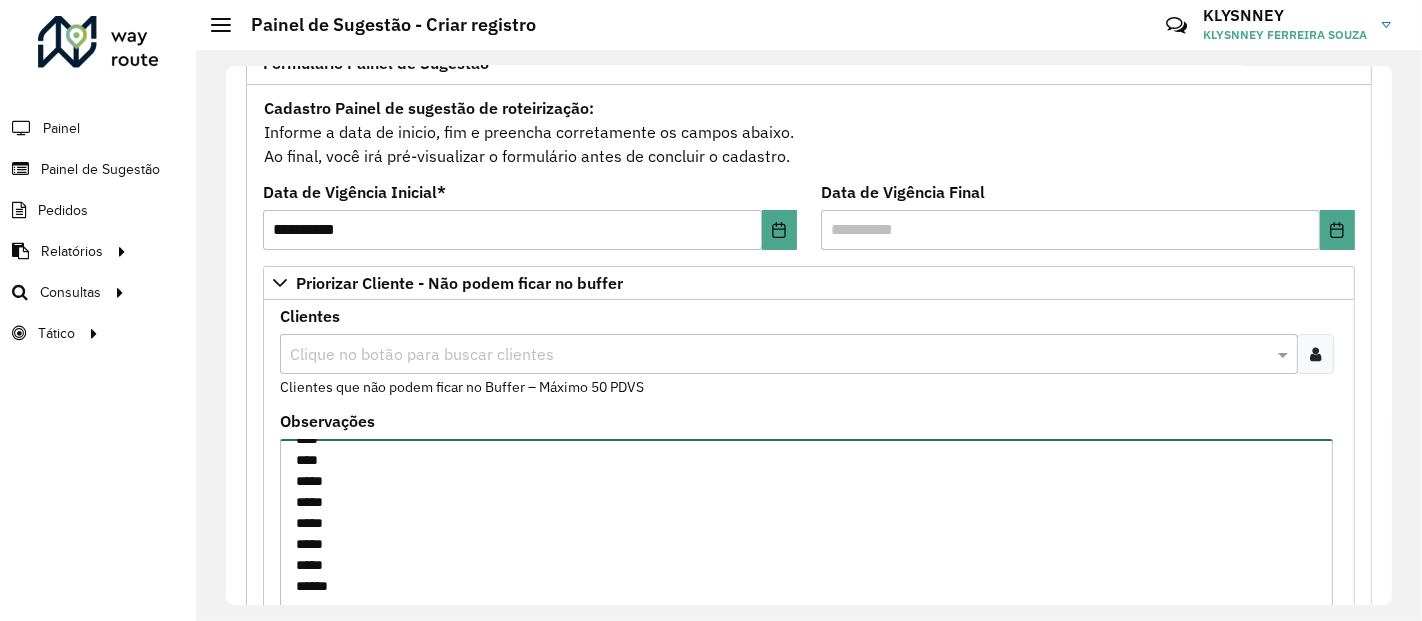 type on "****
****
*****
*****
*****
*****
*****
*****" 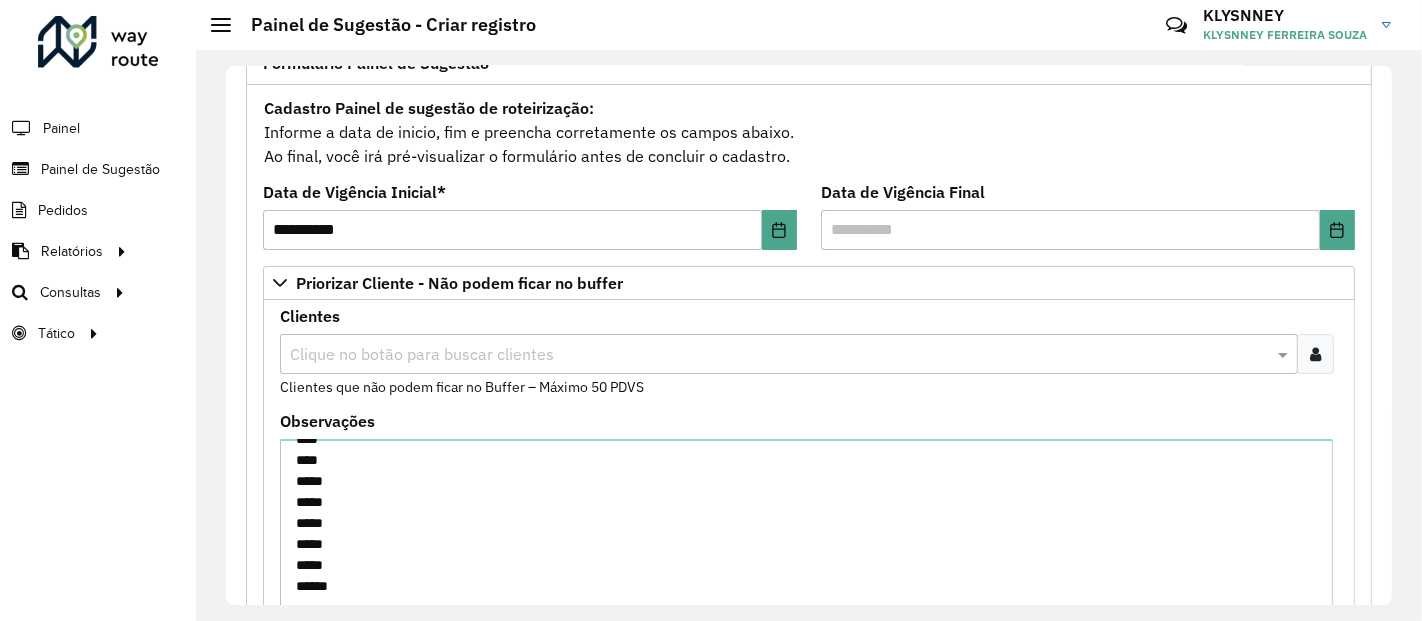 click at bounding box center [779, 355] 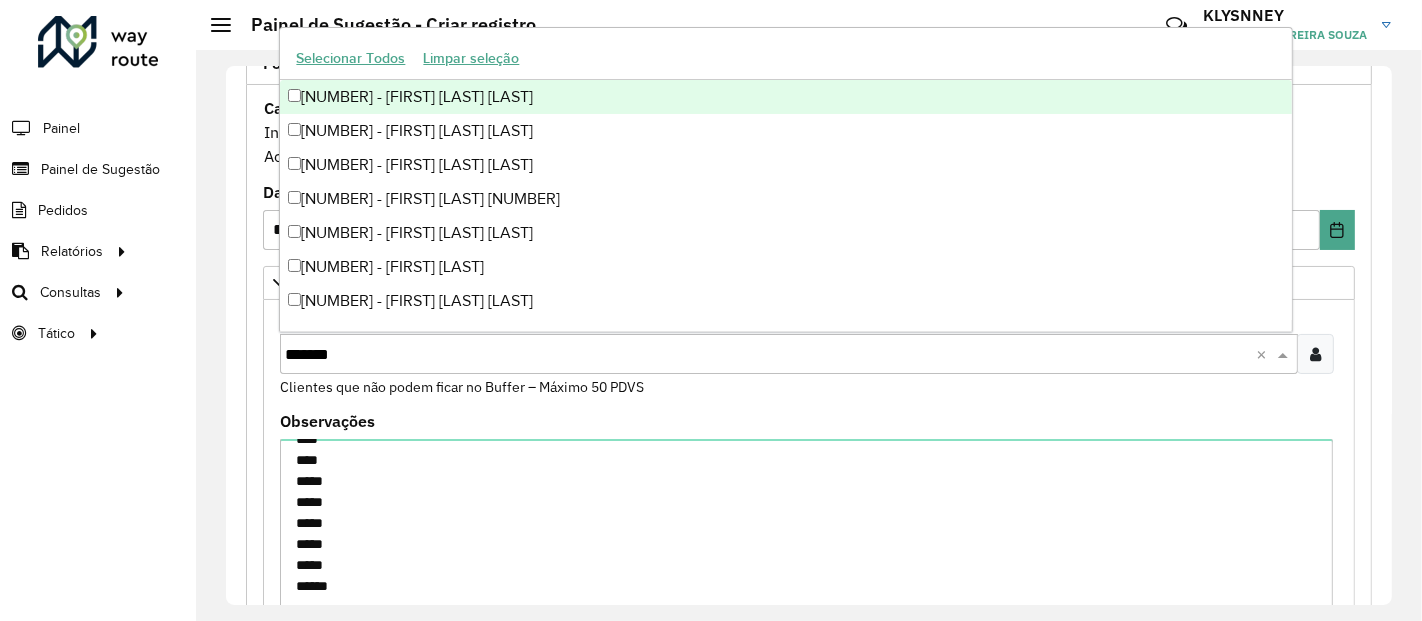 type on "********" 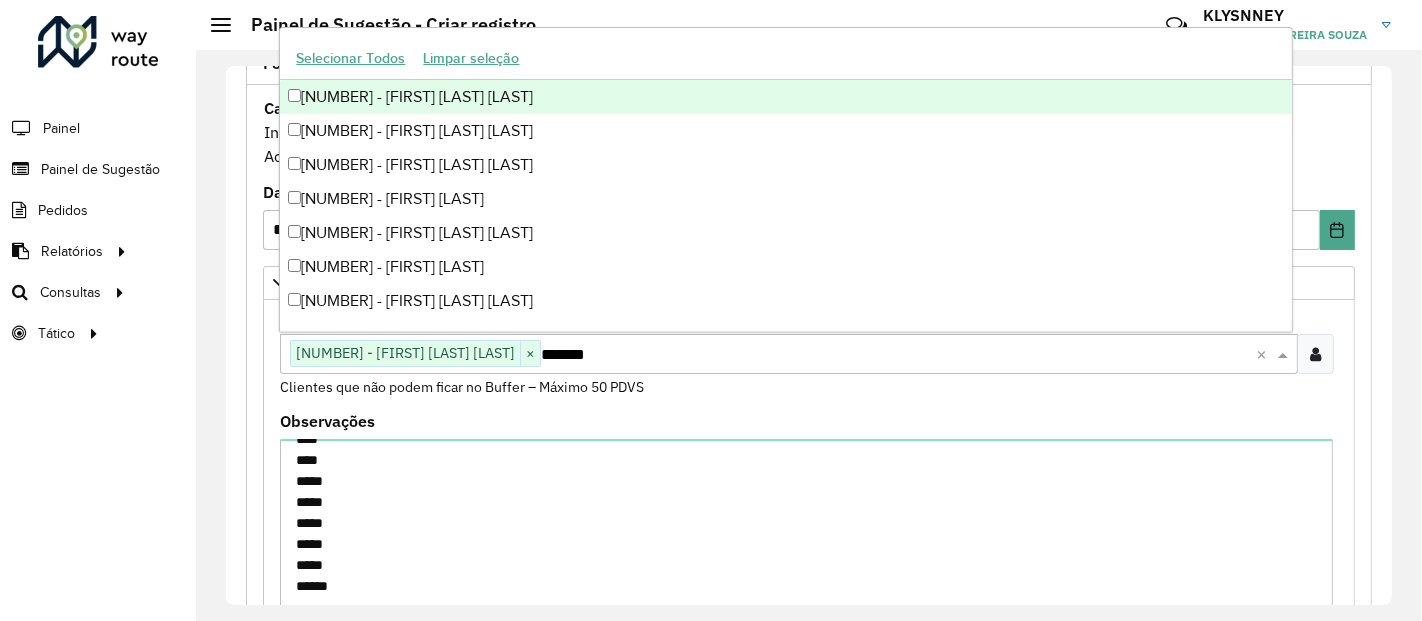 type on "********" 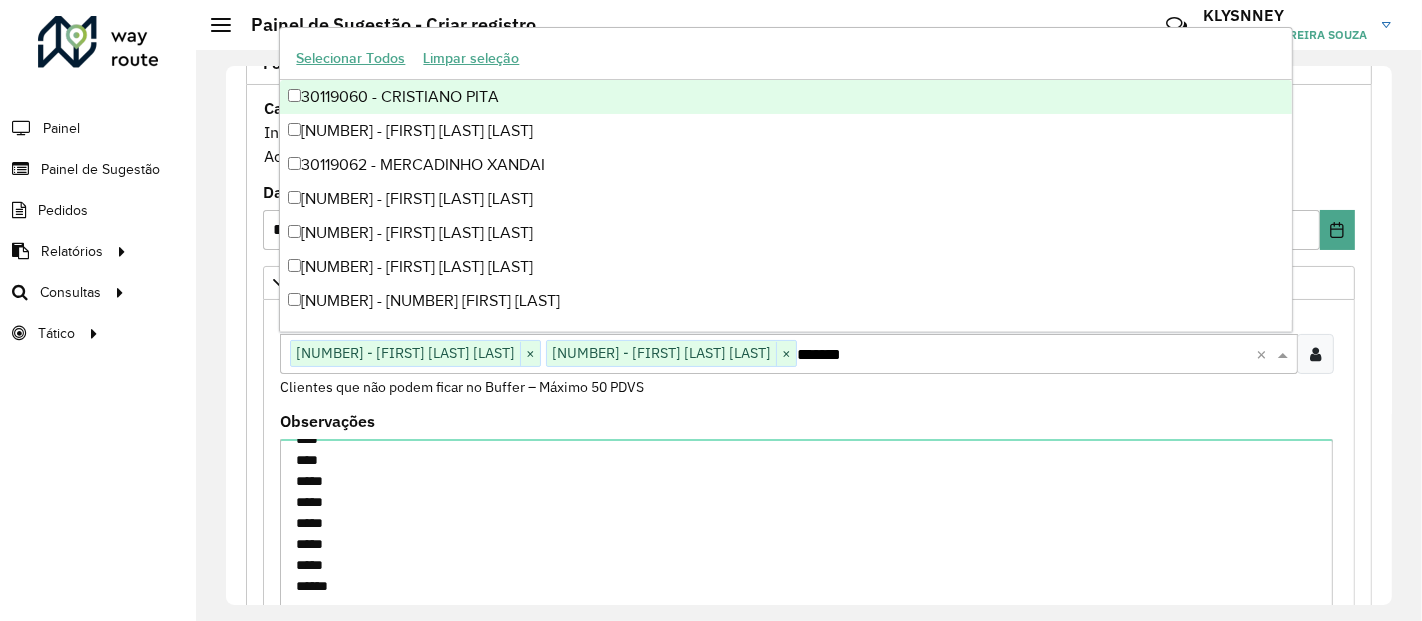 type on "********" 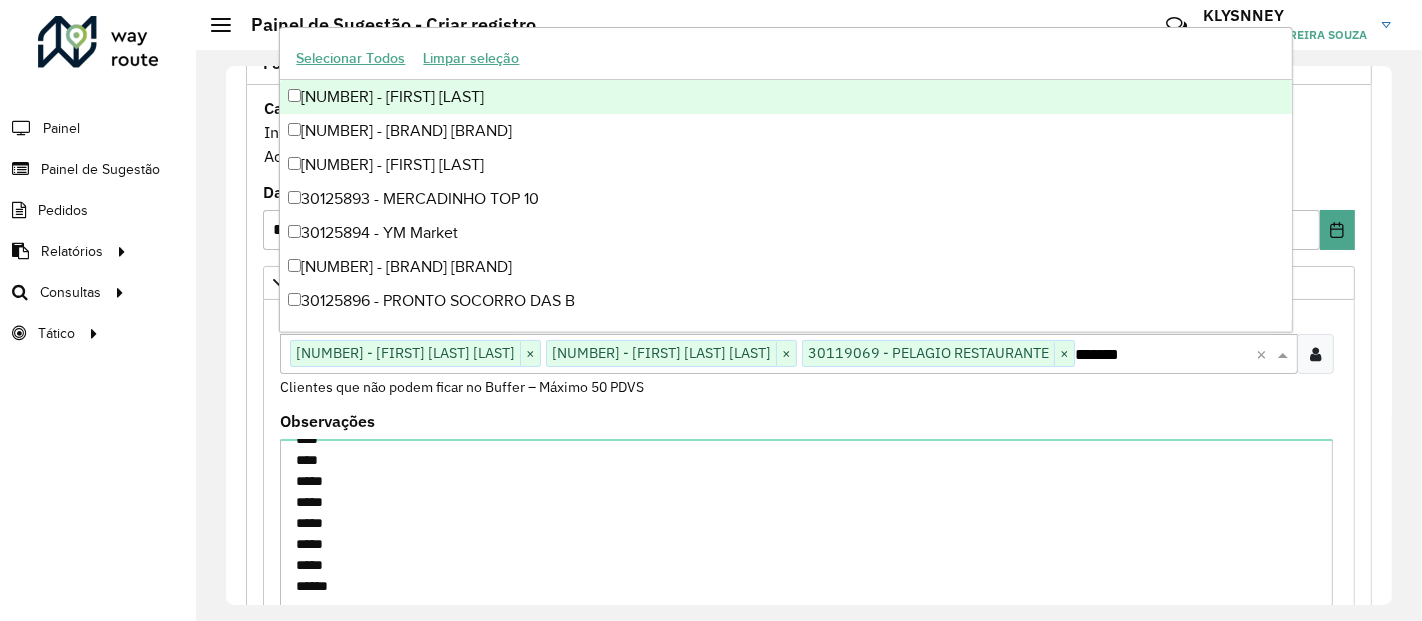 type on "********" 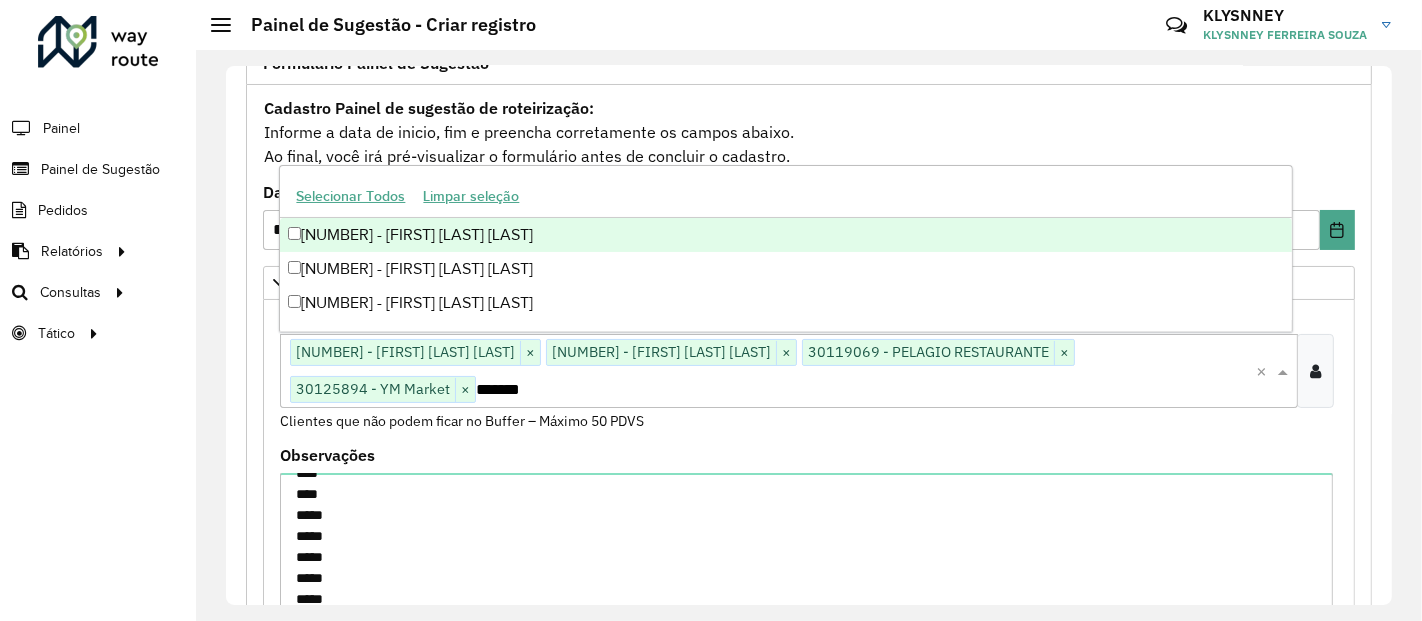 type on "********" 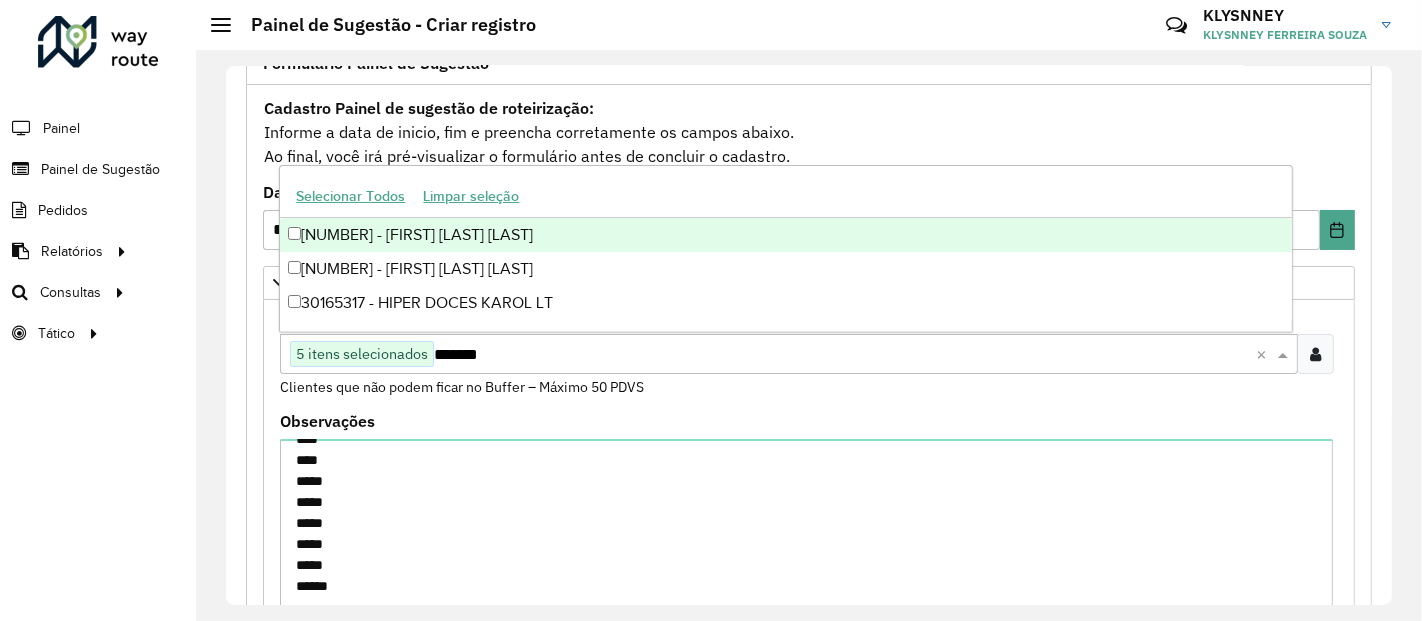 type on "********" 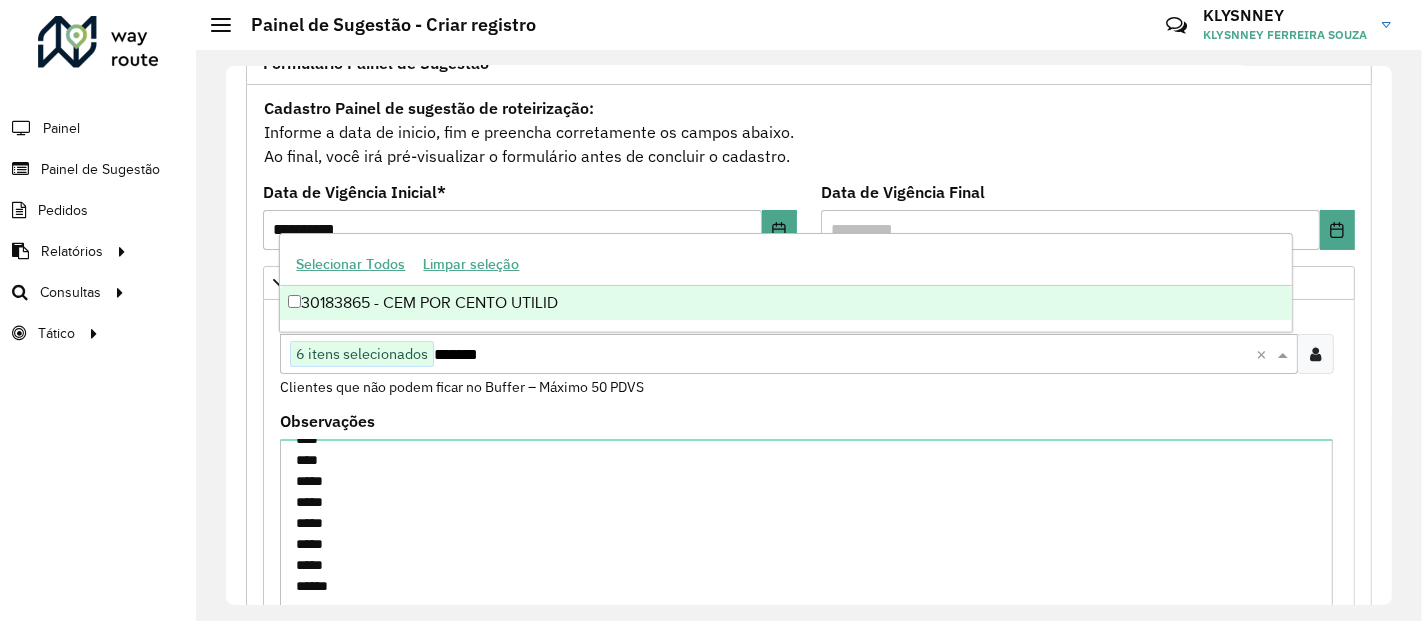 type on "********" 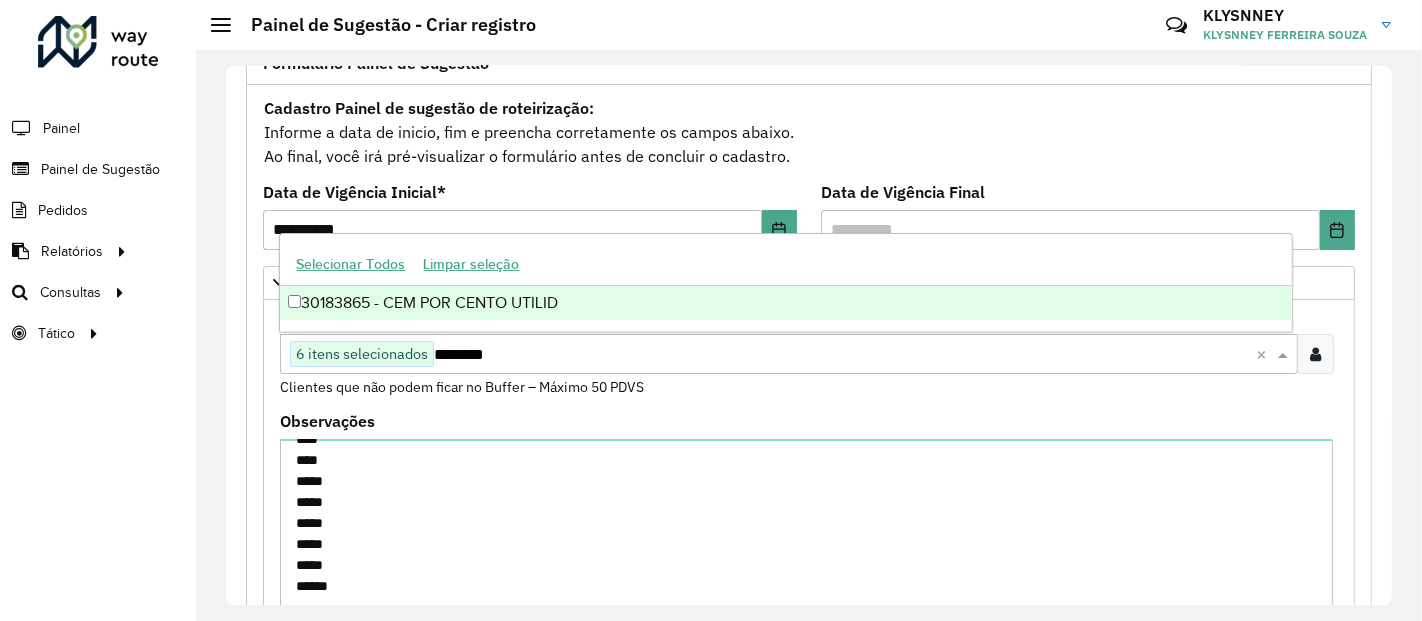 type 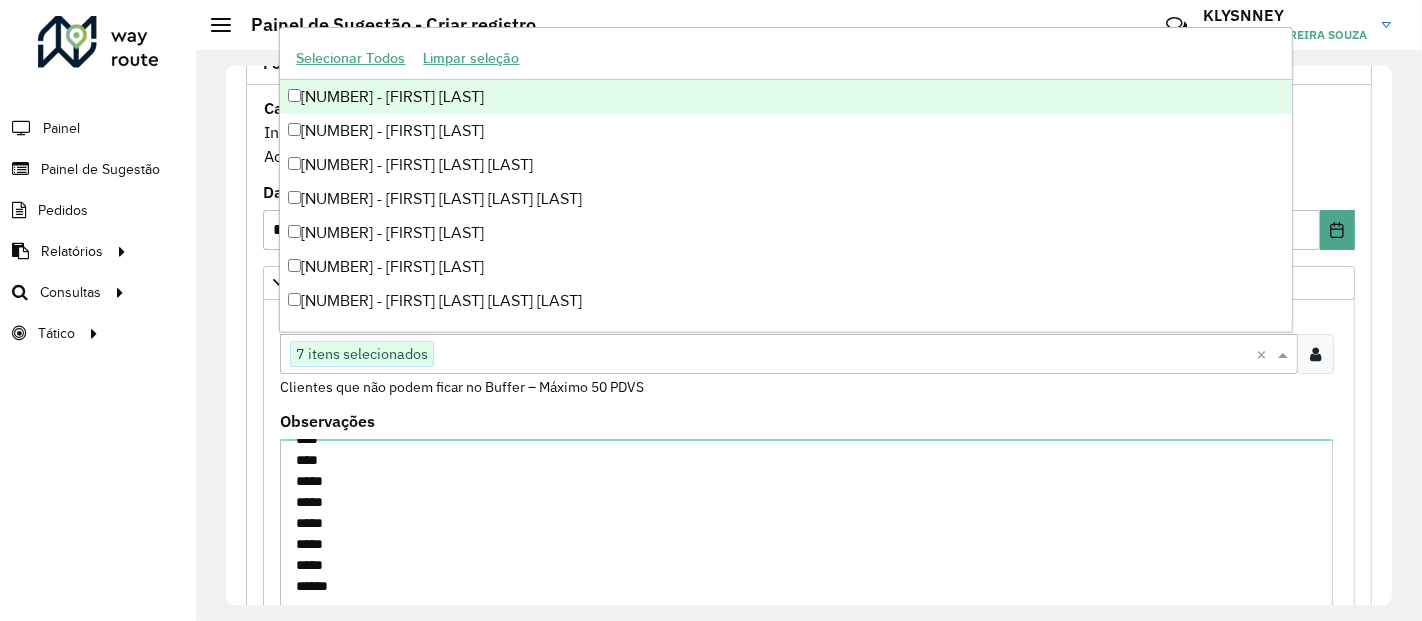 scroll, scrollTop: 272, scrollLeft: 0, axis: vertical 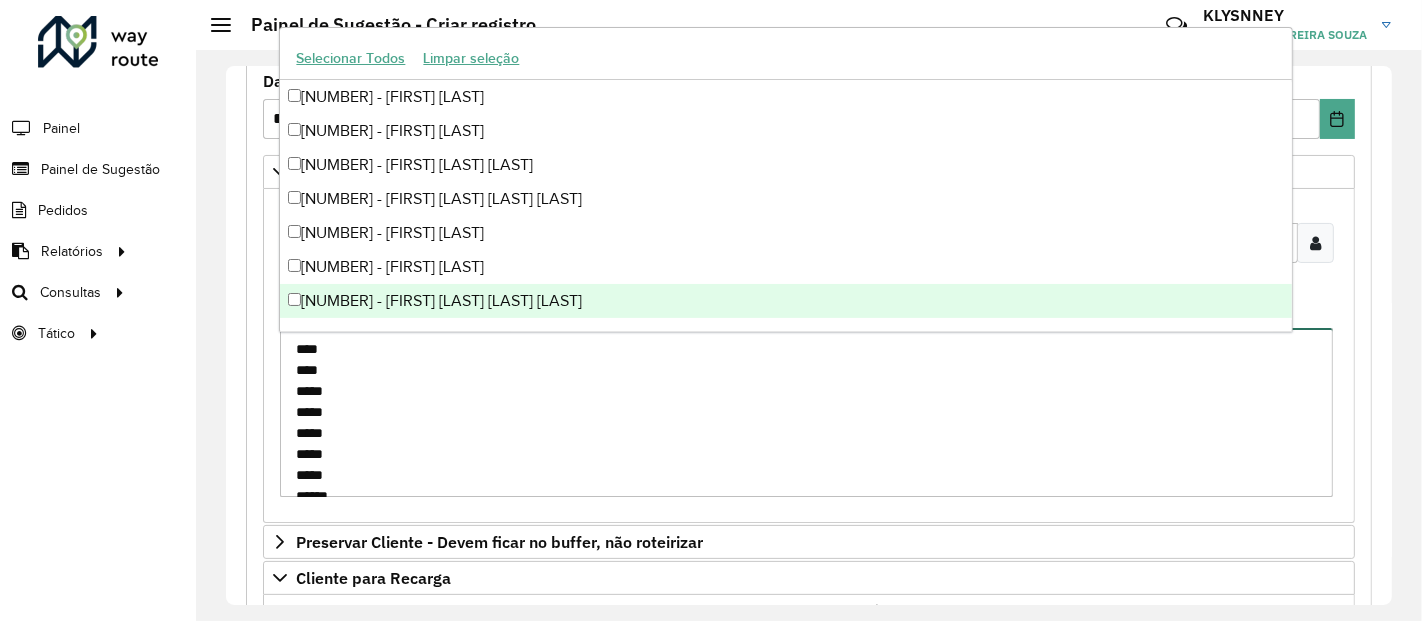 drag, startPoint x: 349, startPoint y: 457, endPoint x: 297, endPoint y: 316, distance: 150.28307 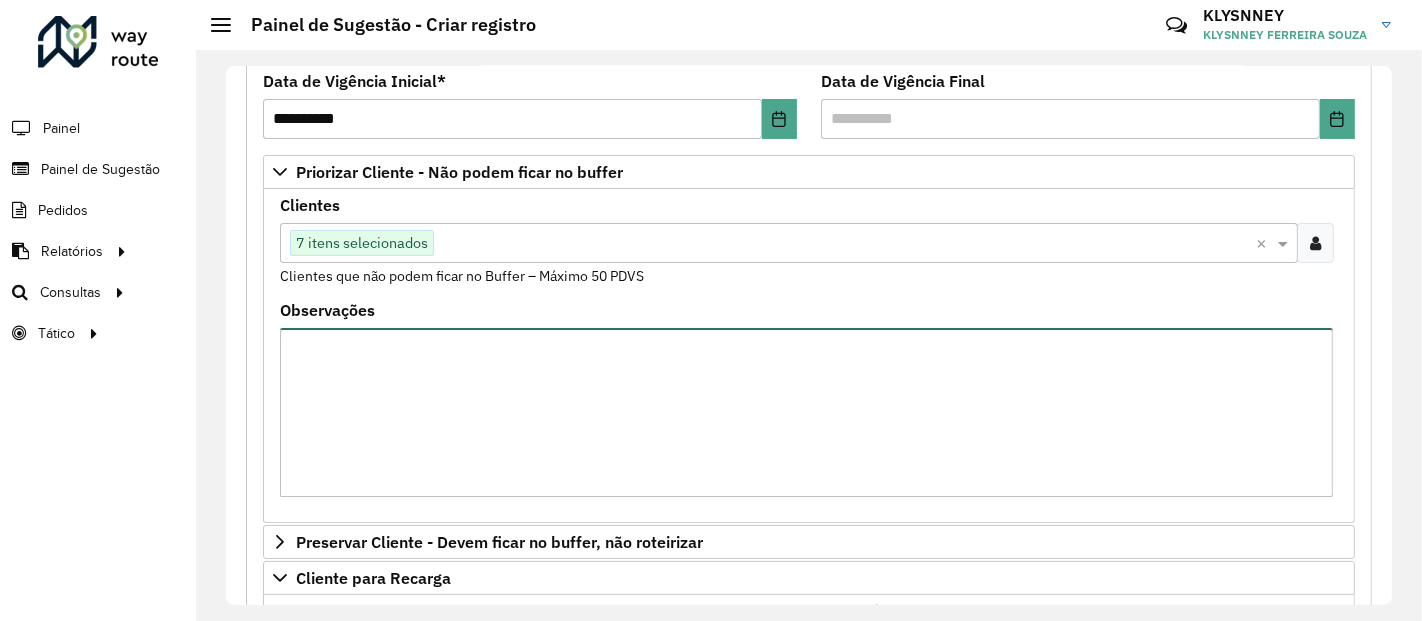 type 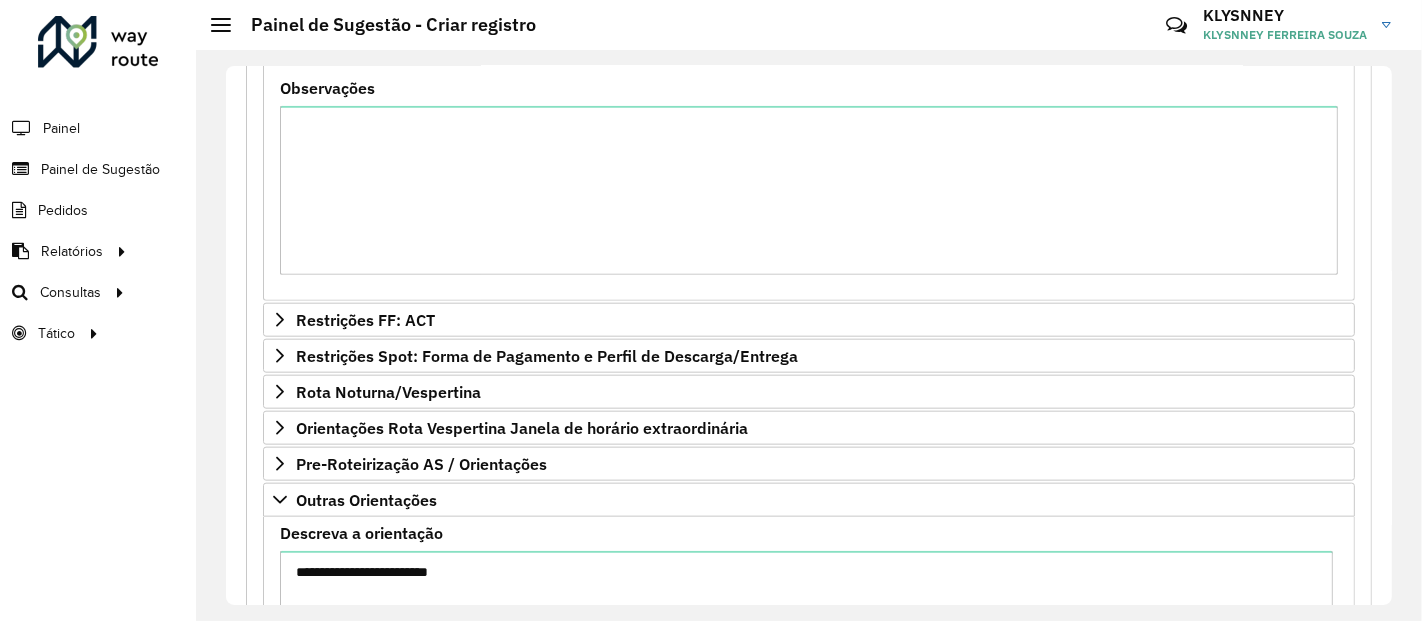 scroll, scrollTop: 1939, scrollLeft: 0, axis: vertical 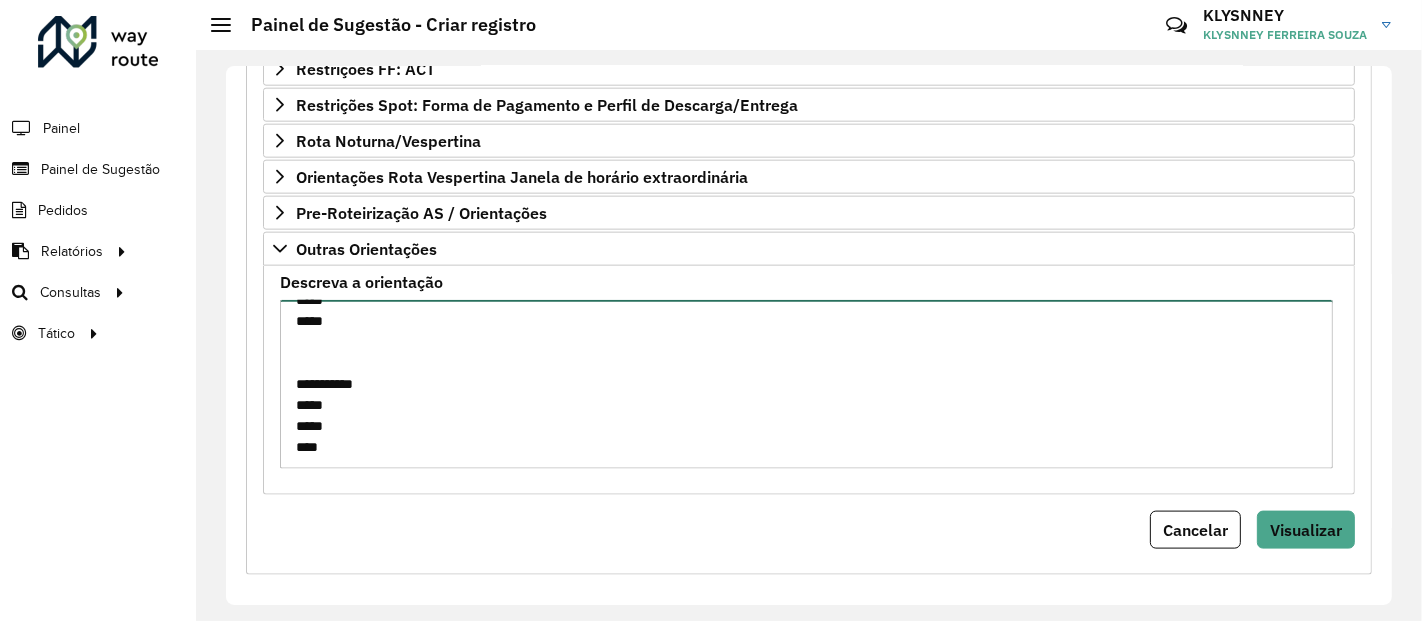 click on "**********" at bounding box center (806, 384) 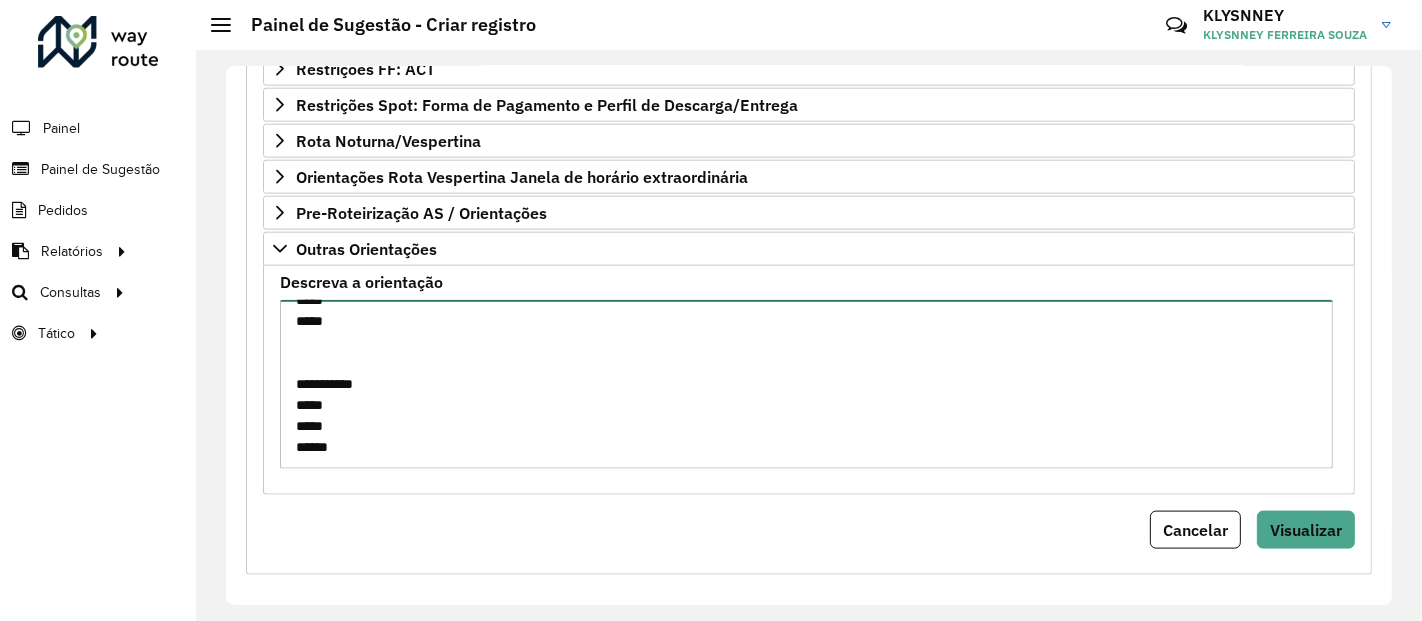 scroll, scrollTop: 240, scrollLeft: 0, axis: vertical 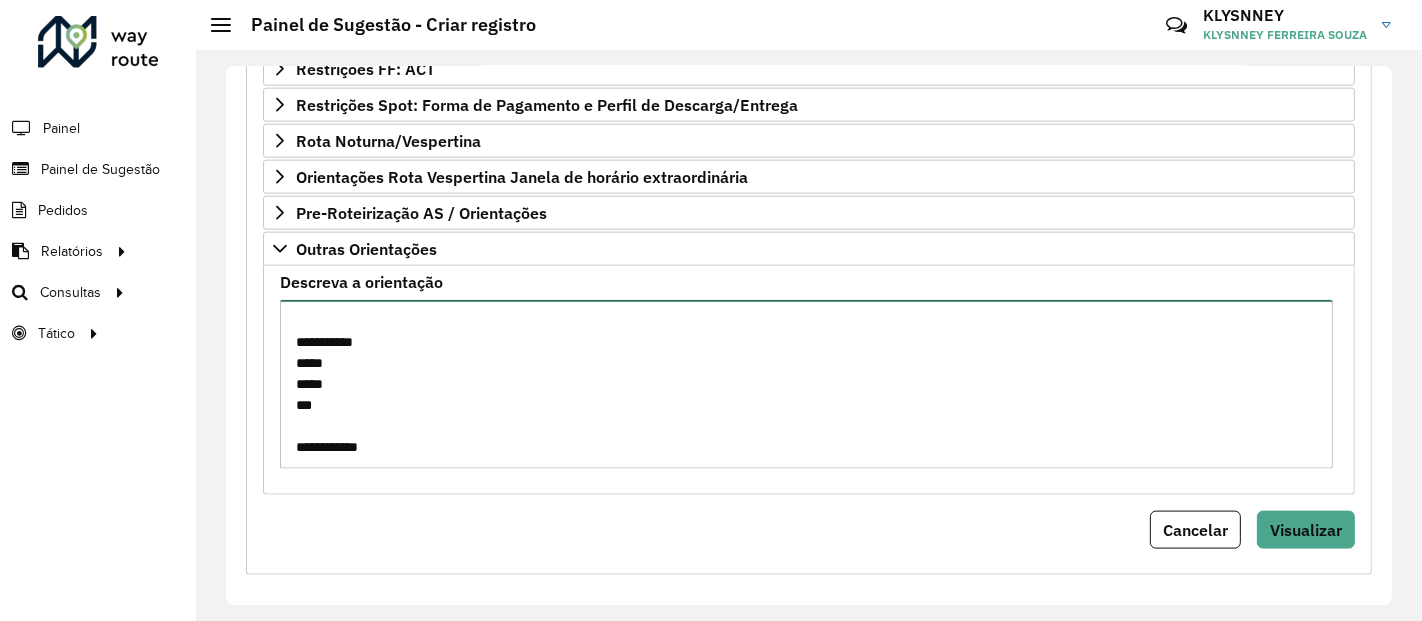 paste on "**
***
****
****
****
****
****
****
****
*****
*****
*****" 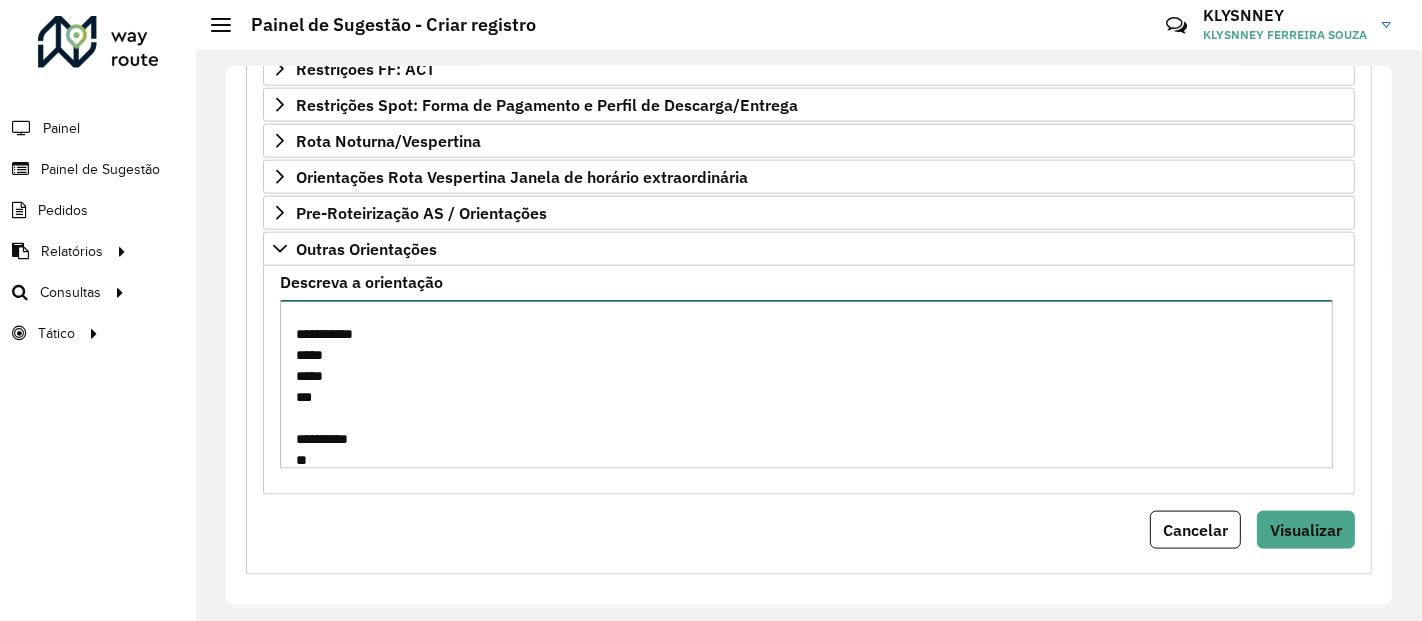 scroll, scrollTop: 512, scrollLeft: 0, axis: vertical 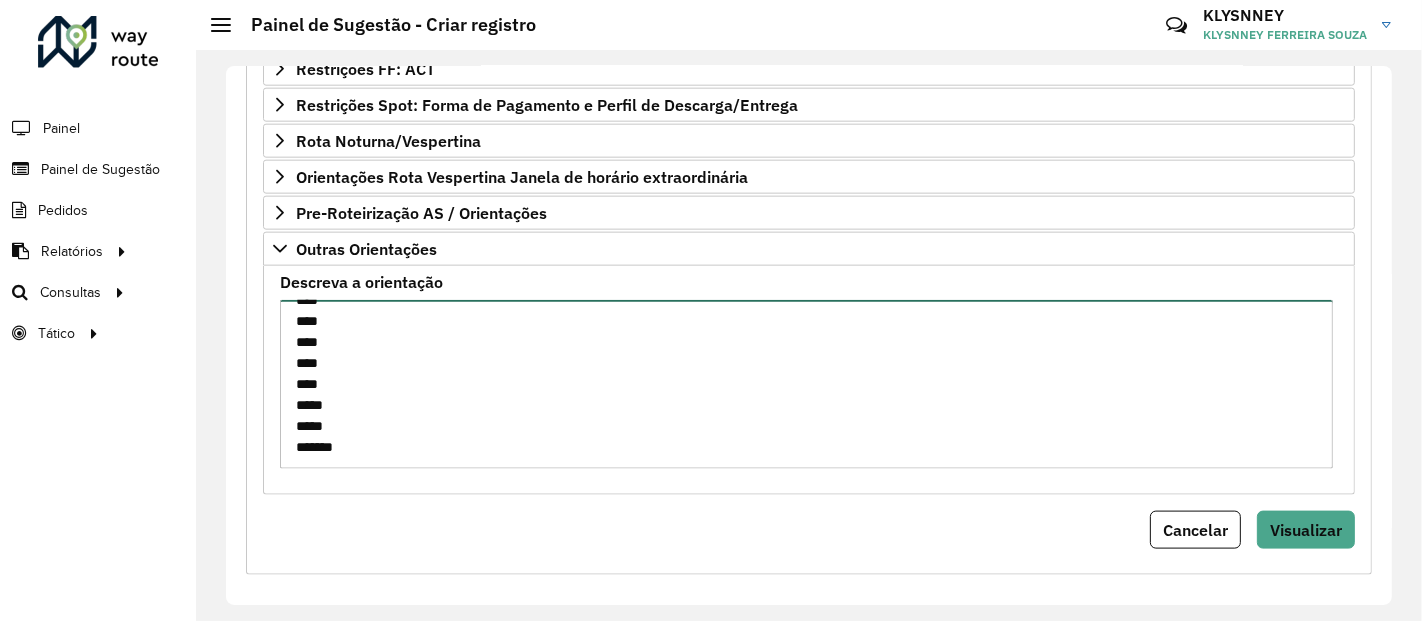 drag, startPoint x: 342, startPoint y: 402, endPoint x: 297, endPoint y: 390, distance: 46.572525 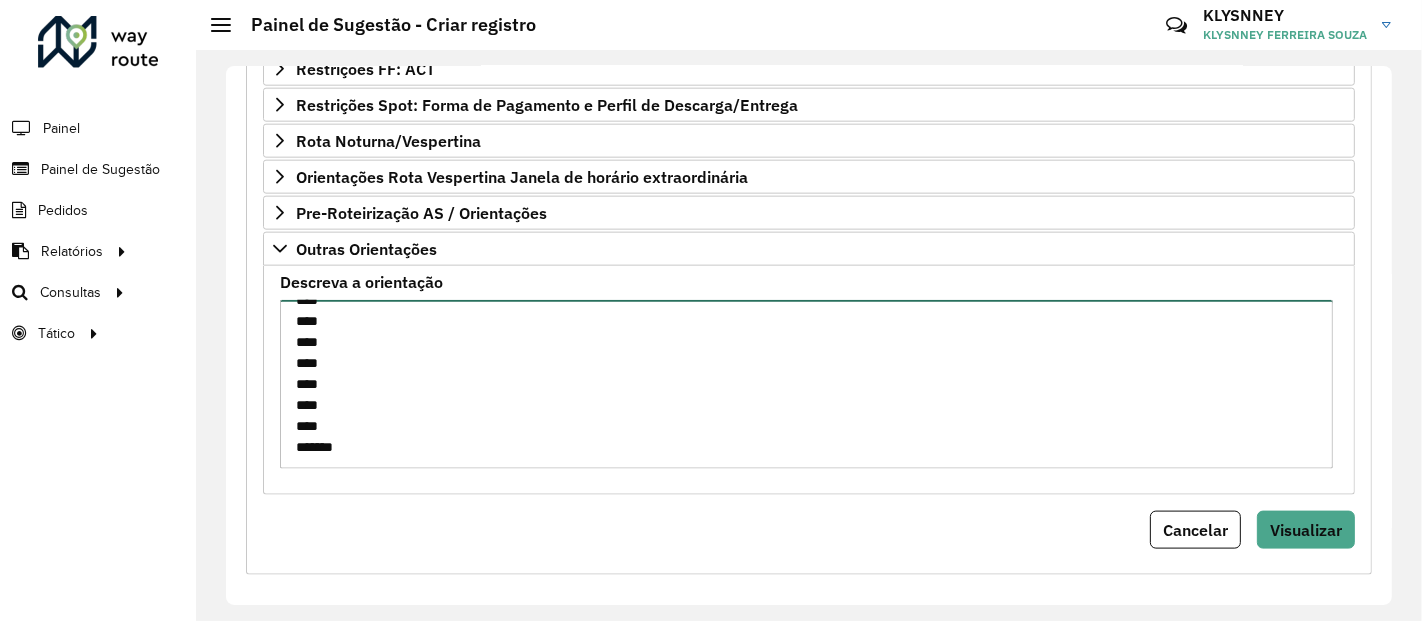 scroll, scrollTop: 0, scrollLeft: 0, axis: both 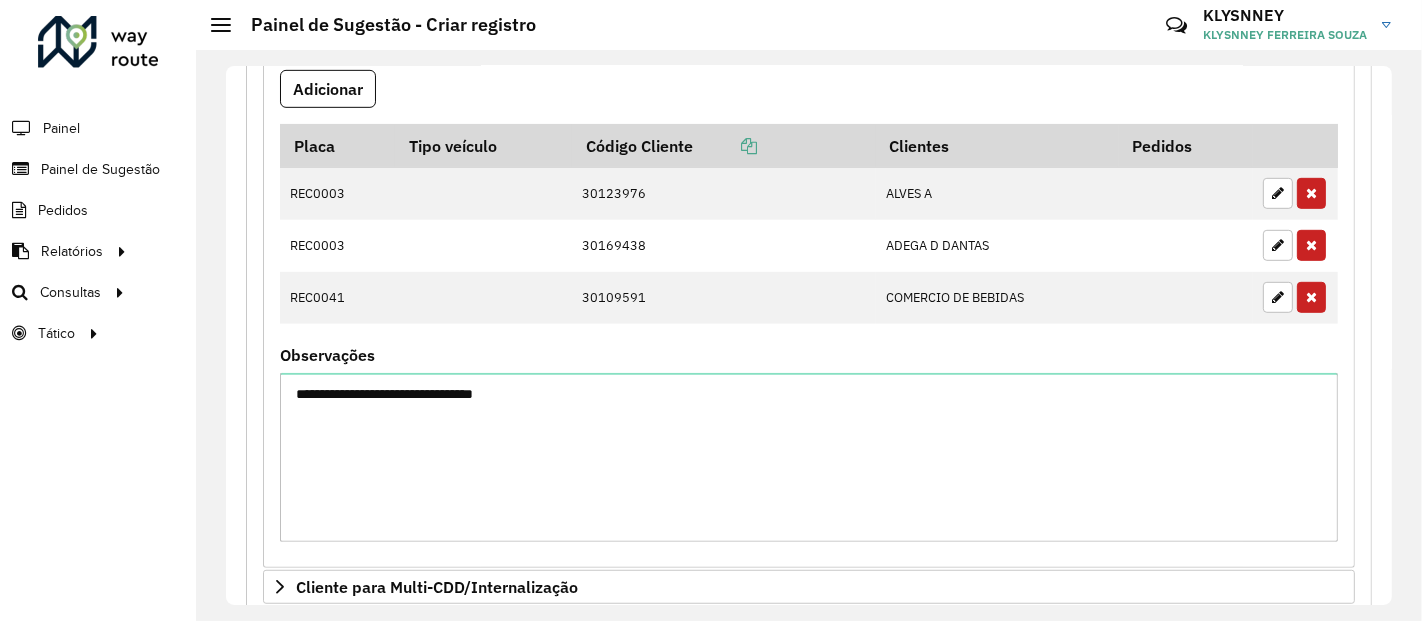 type on "**********" 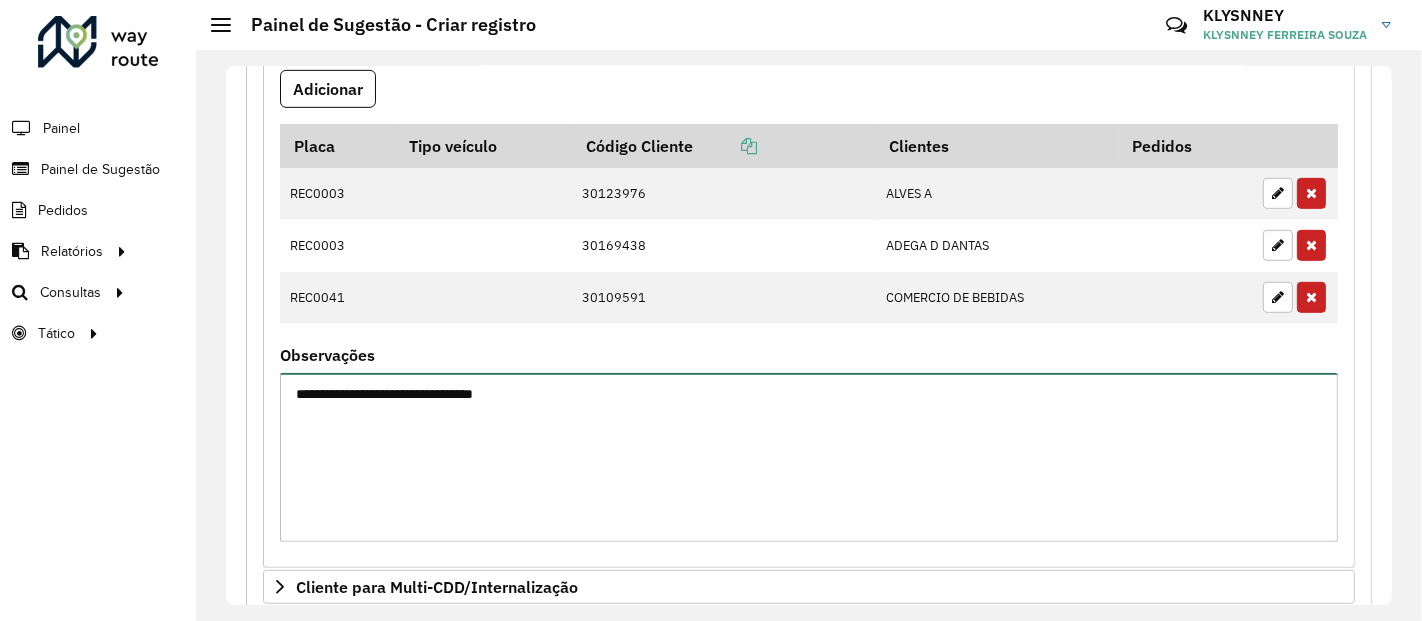 click on "**********" at bounding box center (809, 457) 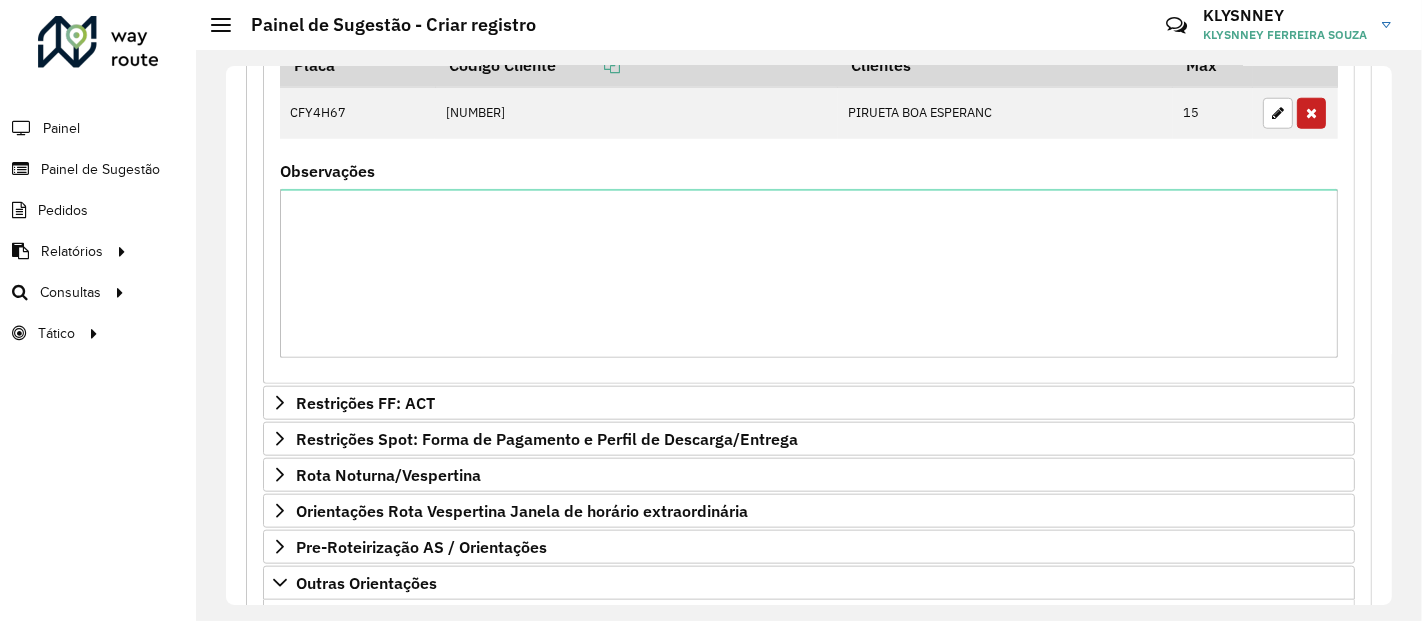 scroll, scrollTop: 2079, scrollLeft: 0, axis: vertical 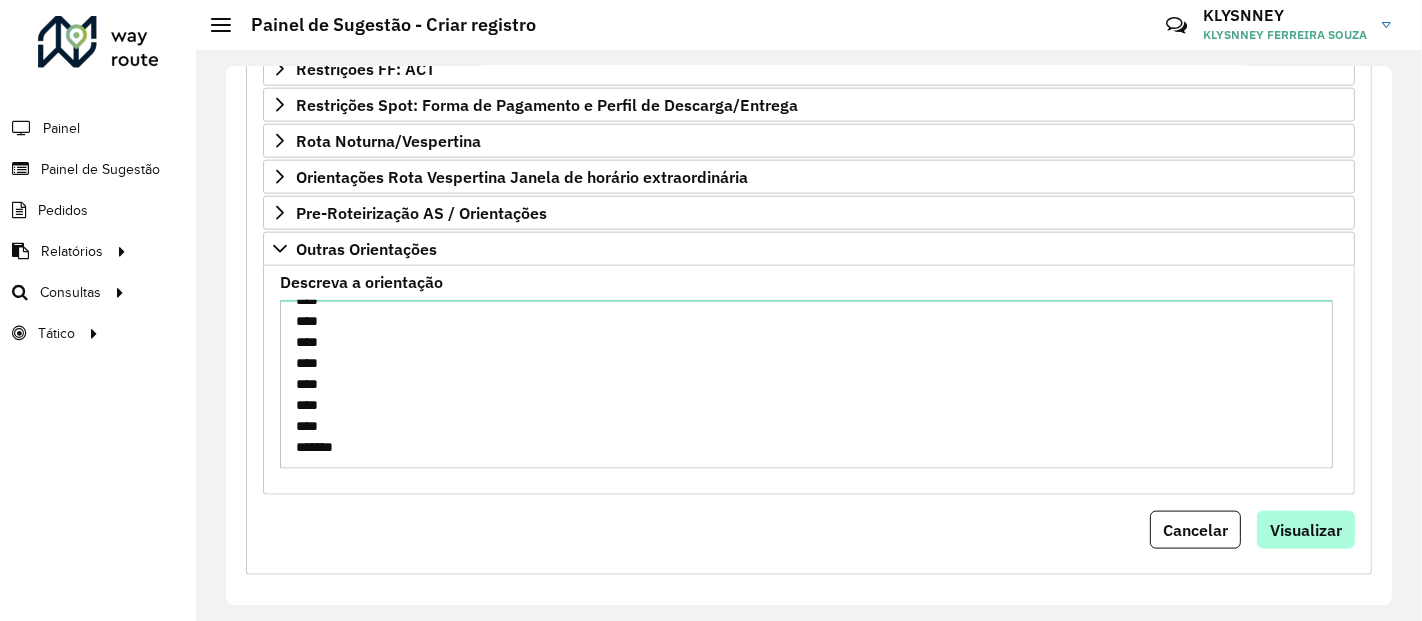 type on "**********" 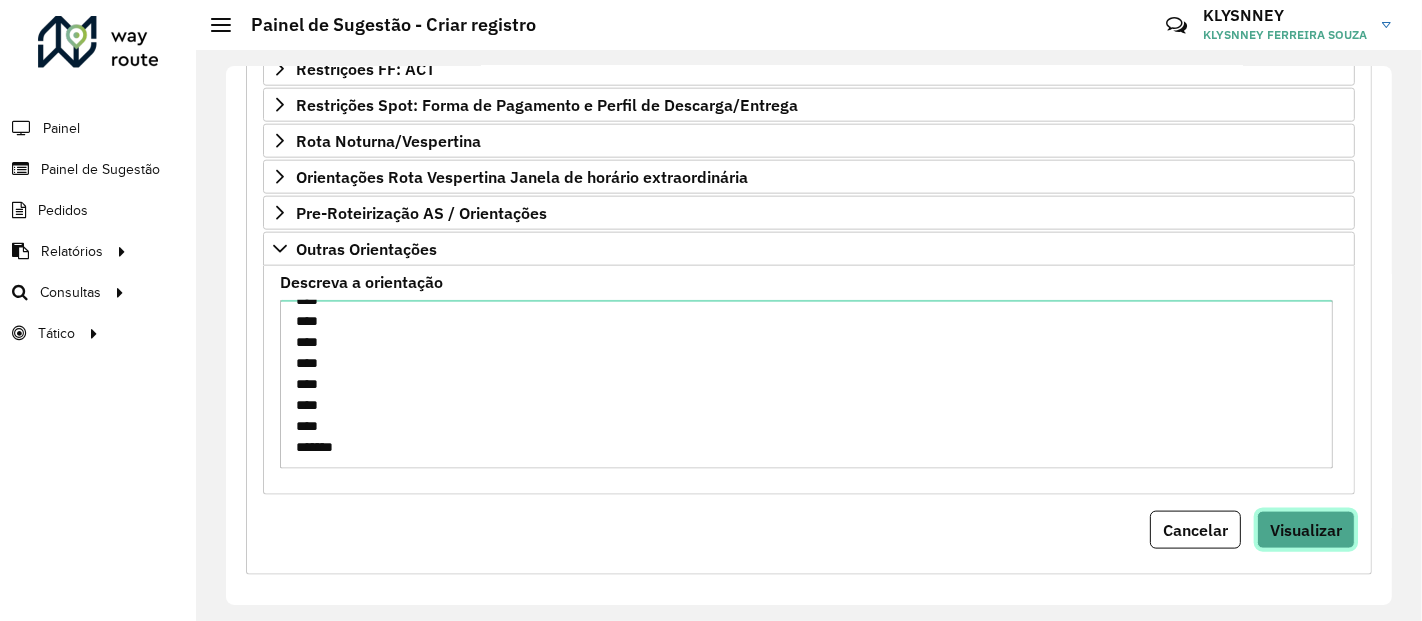 click on "Visualizar" at bounding box center (1306, 530) 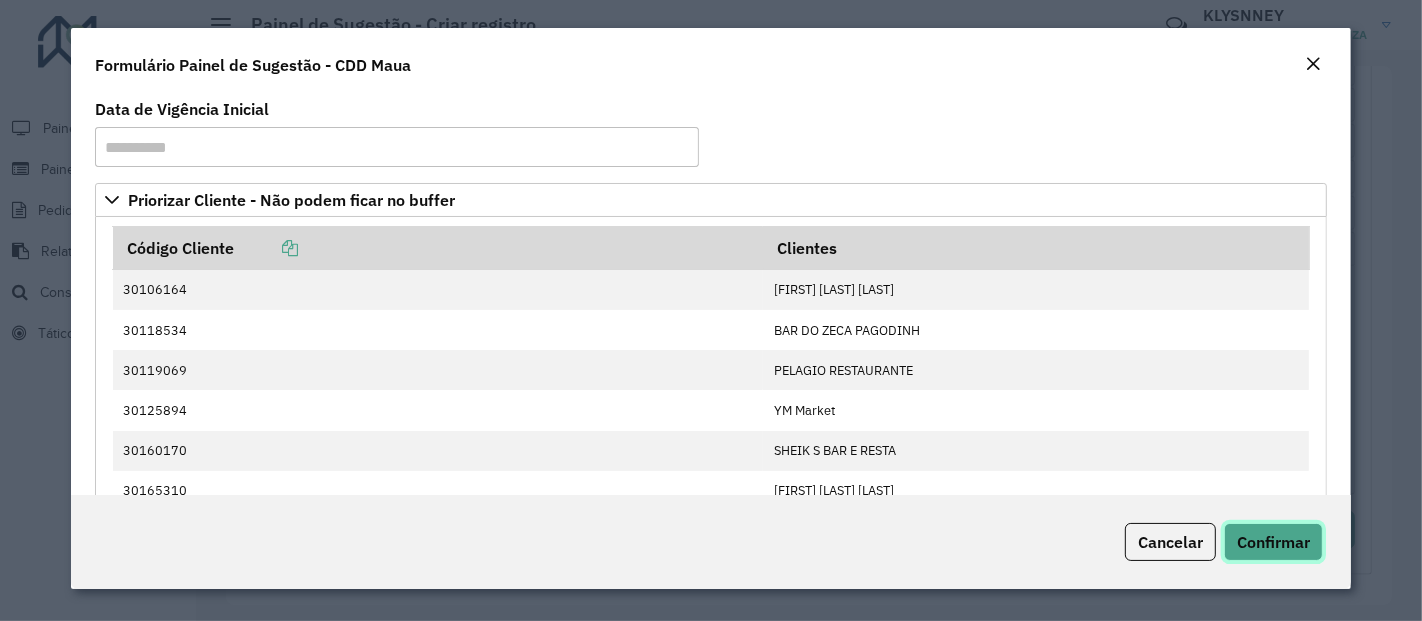 click on "Confirmar" 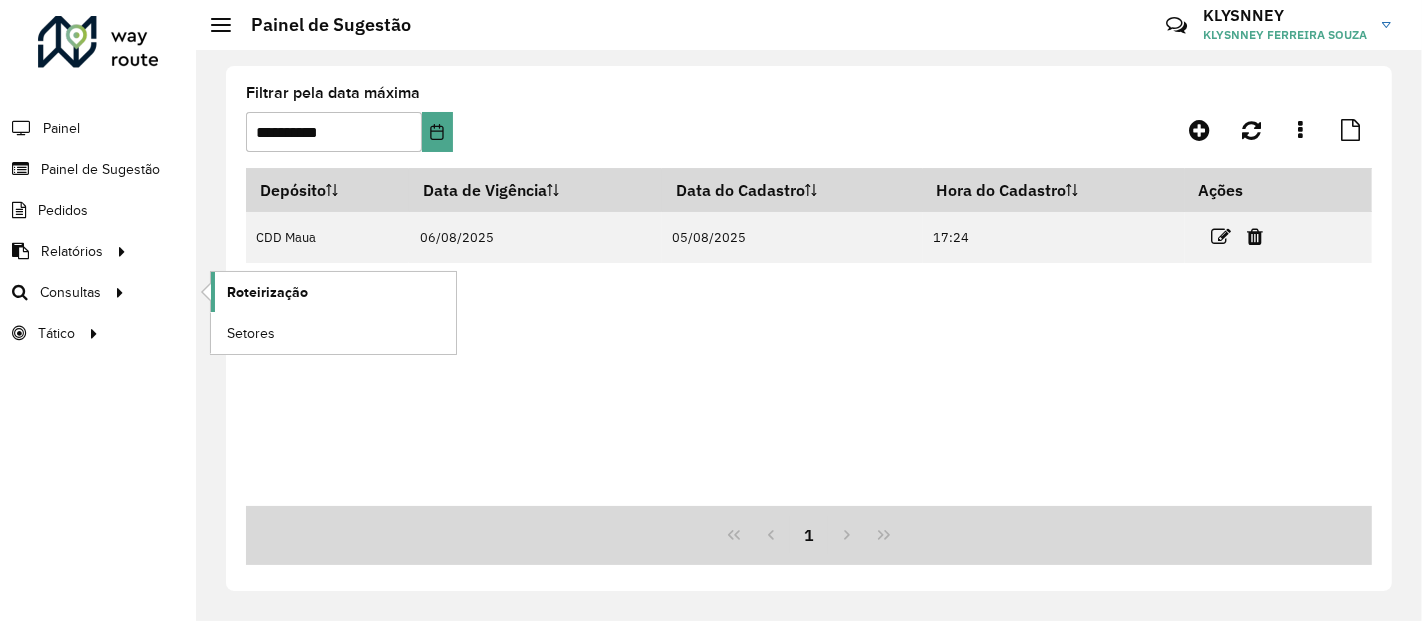 click on "Roteirização" 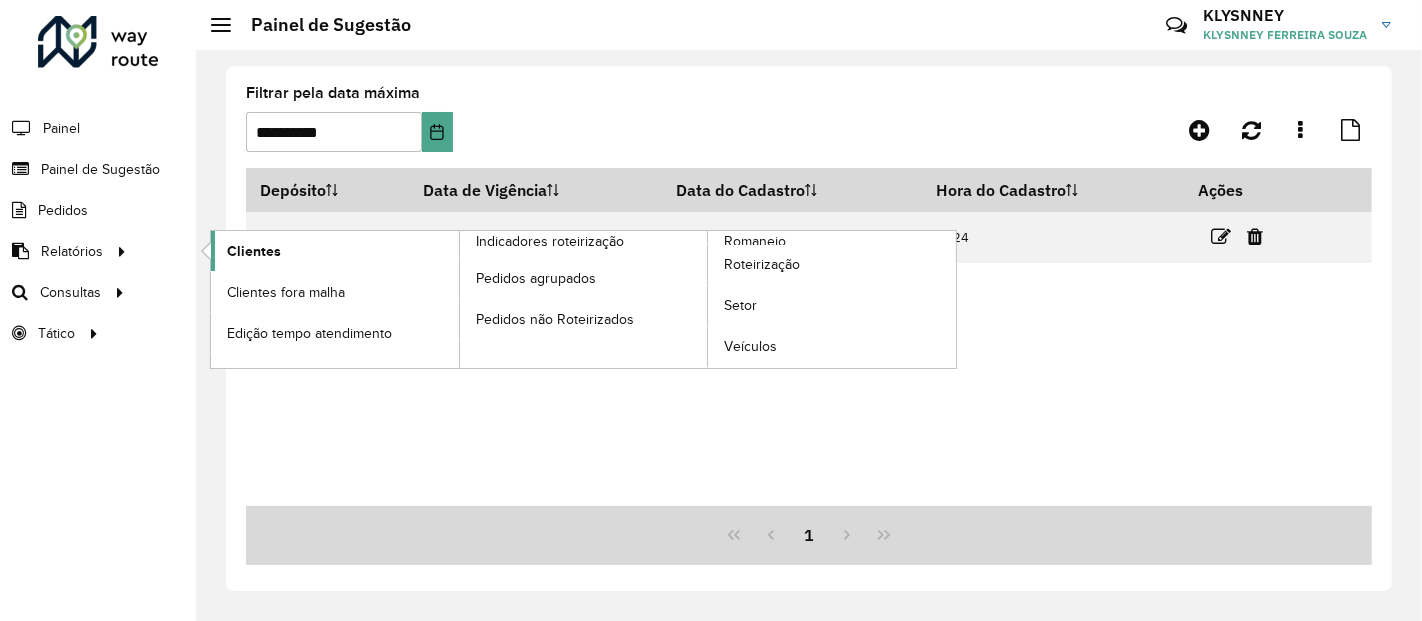 click on "Clientes" 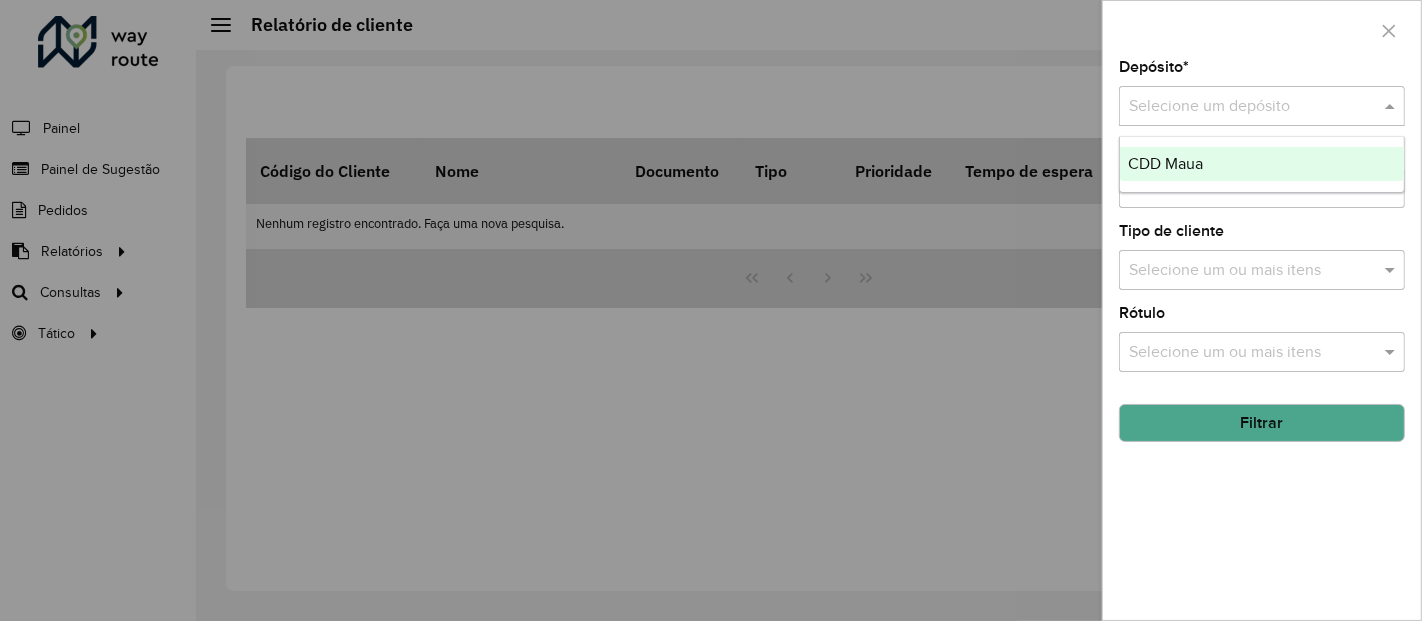 click at bounding box center (1242, 107) 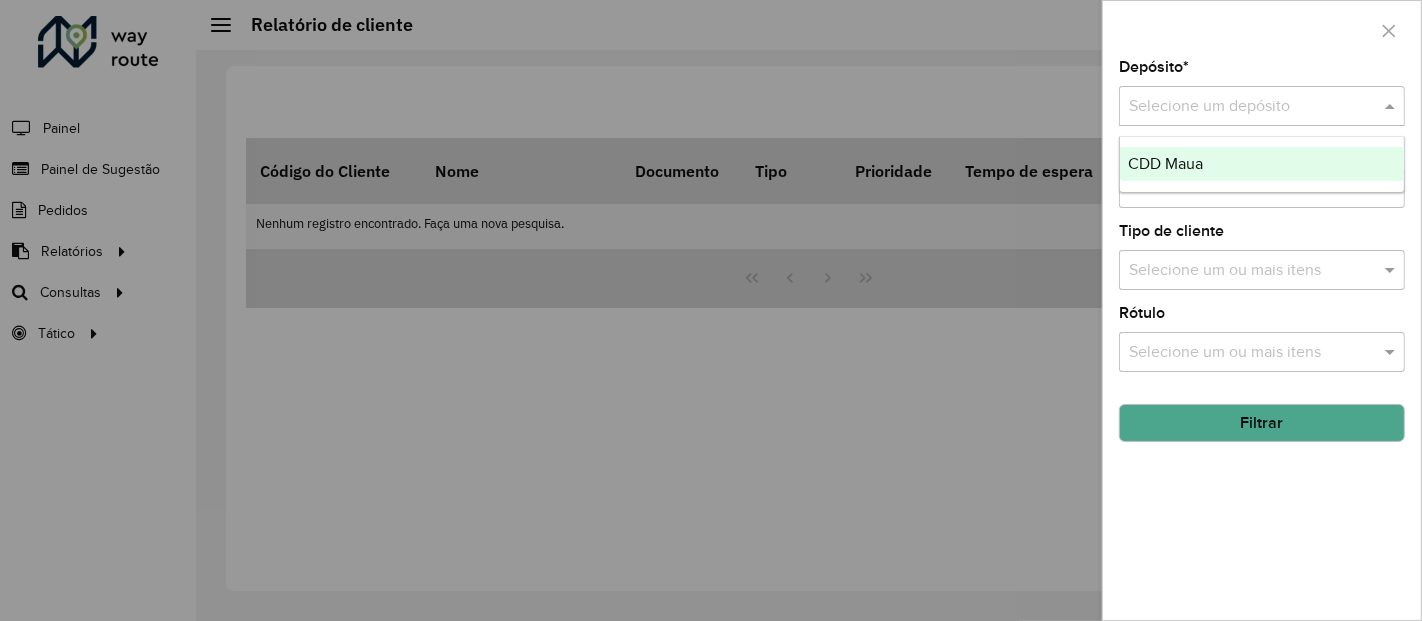 click on "CDD Maua" at bounding box center (1262, 164) 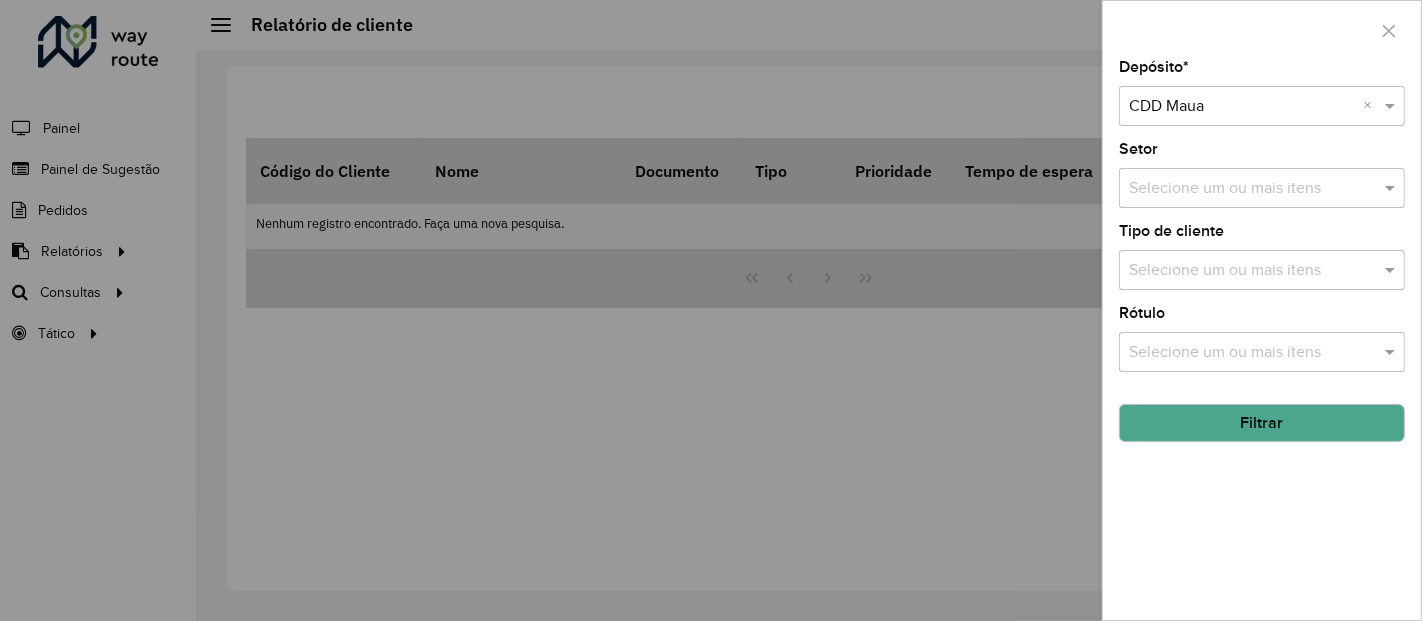 click on "Filtrar" 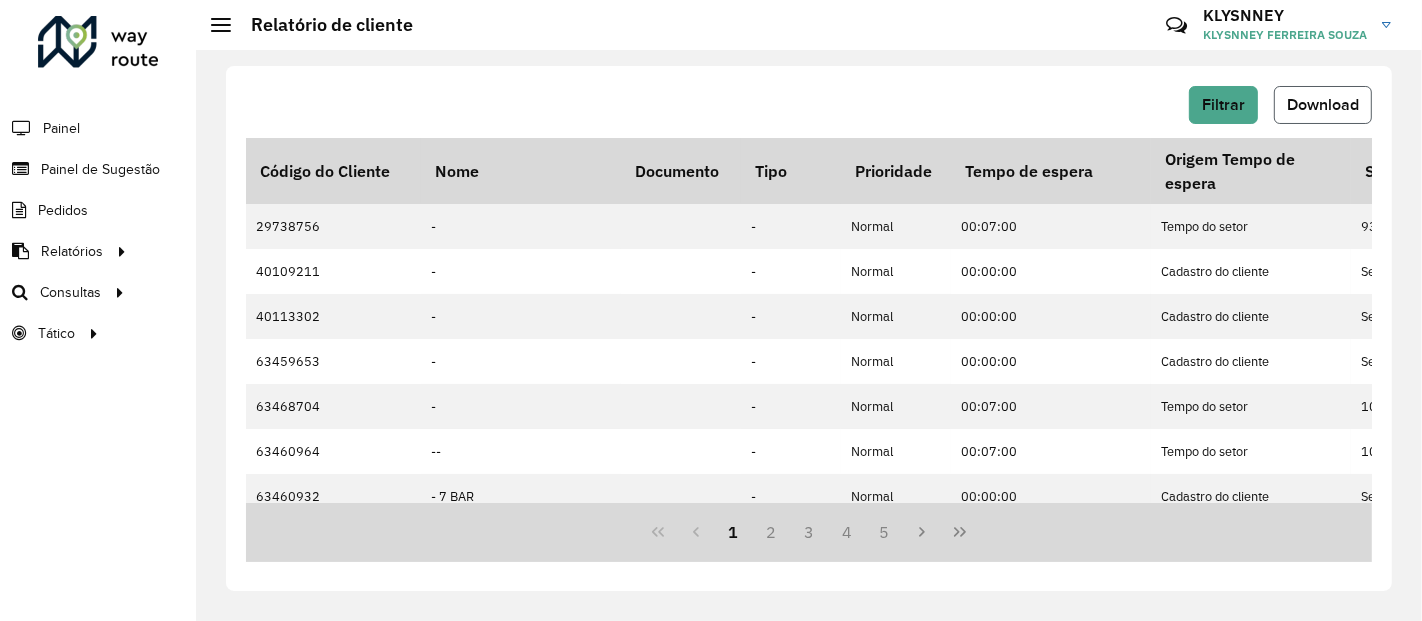 click on "Download" 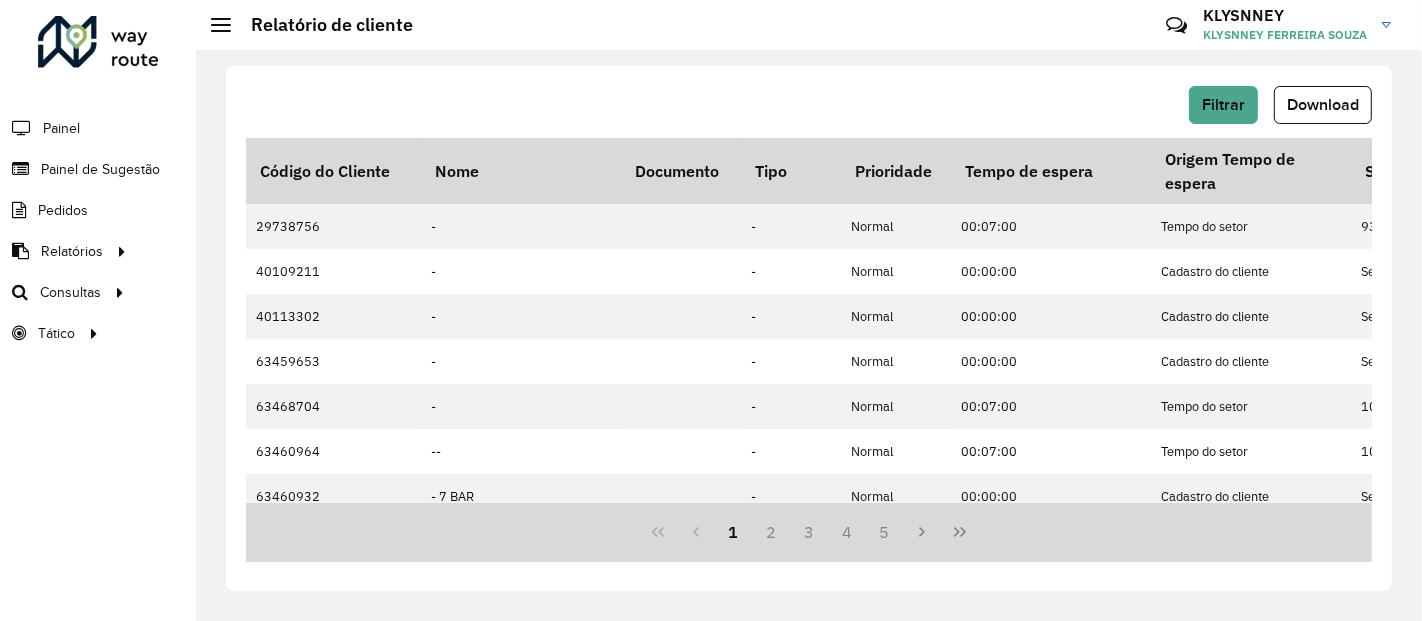 click on "Filtrar   Download" 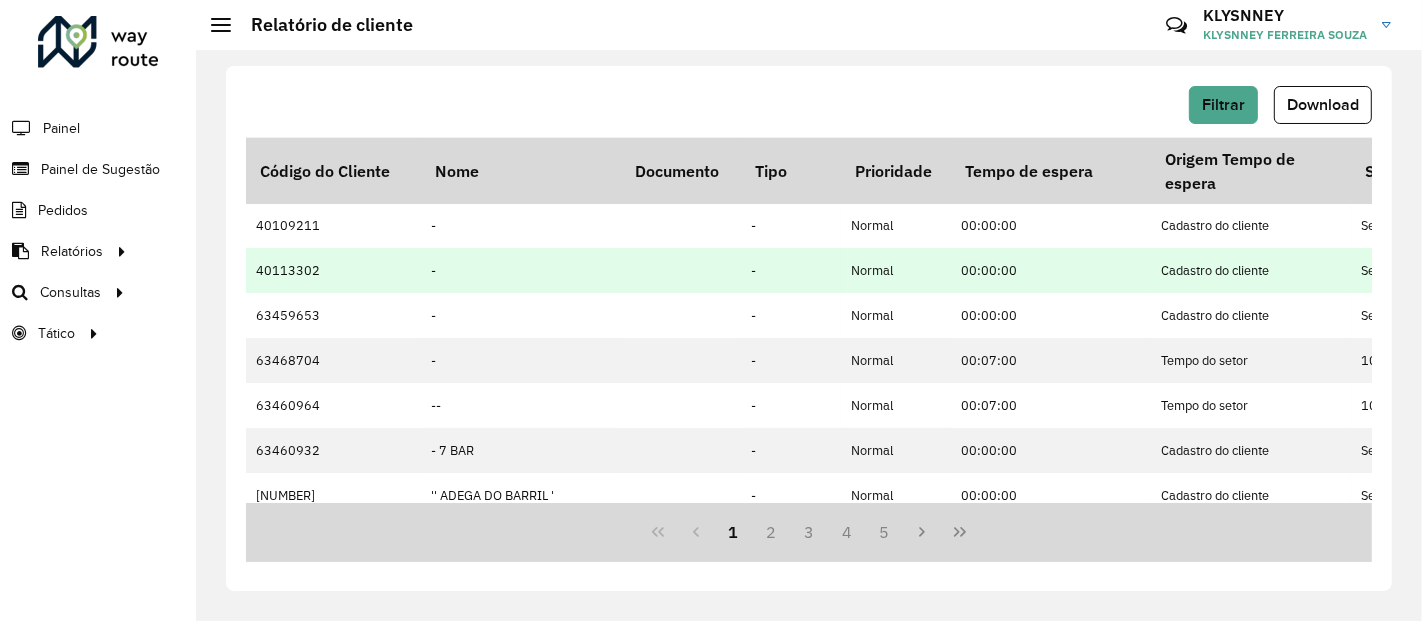 scroll, scrollTop: 0, scrollLeft: 0, axis: both 